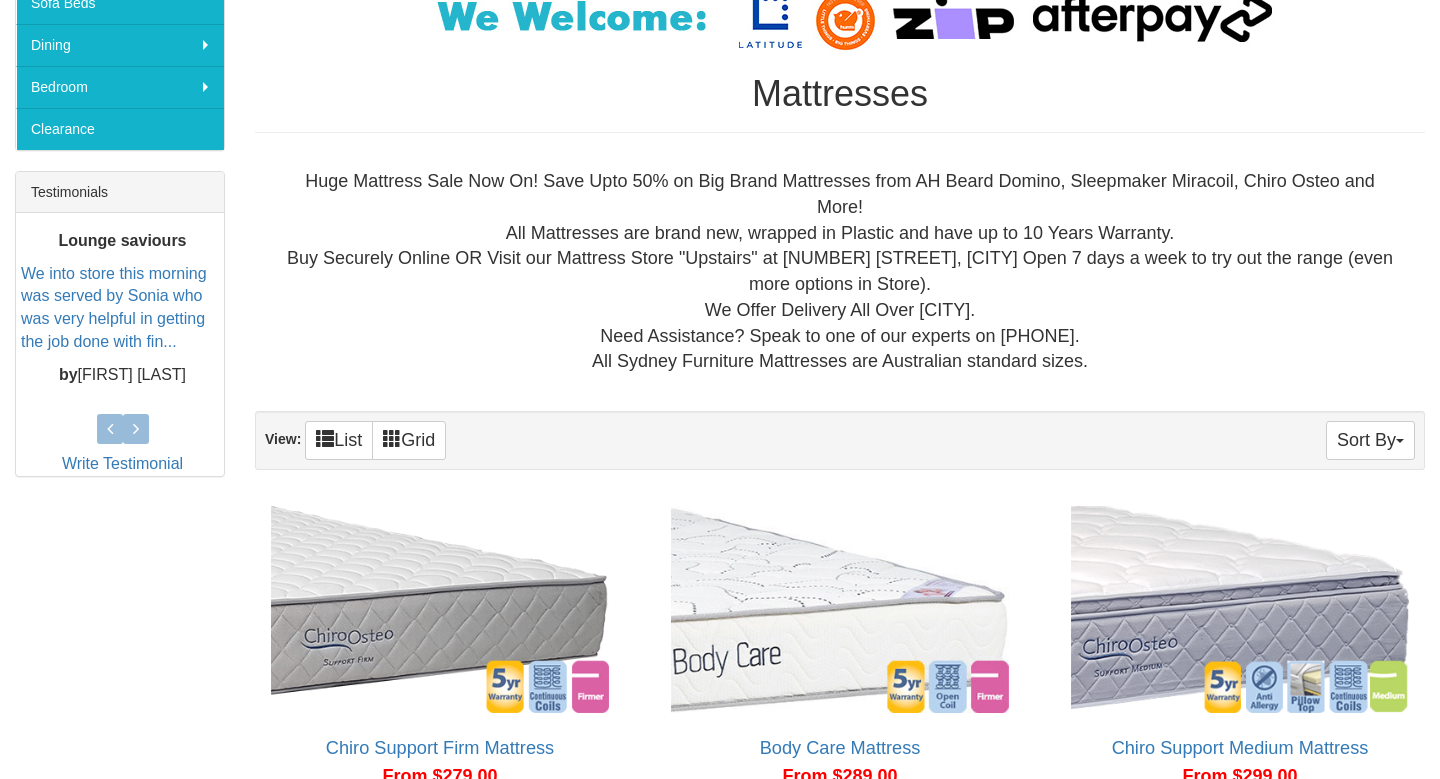 scroll, scrollTop: 685, scrollLeft: 0, axis: vertical 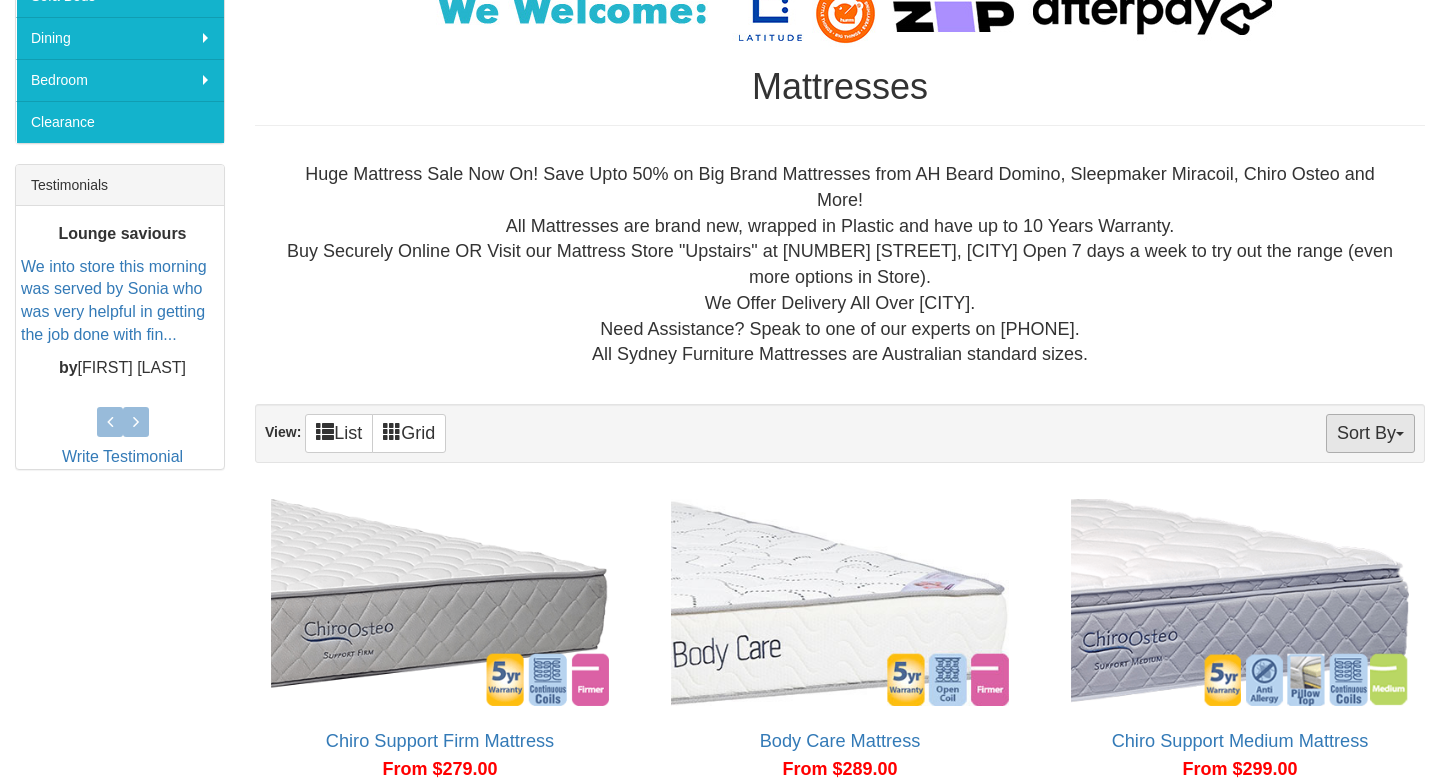 click on "Sort By" at bounding box center [1370, 433] 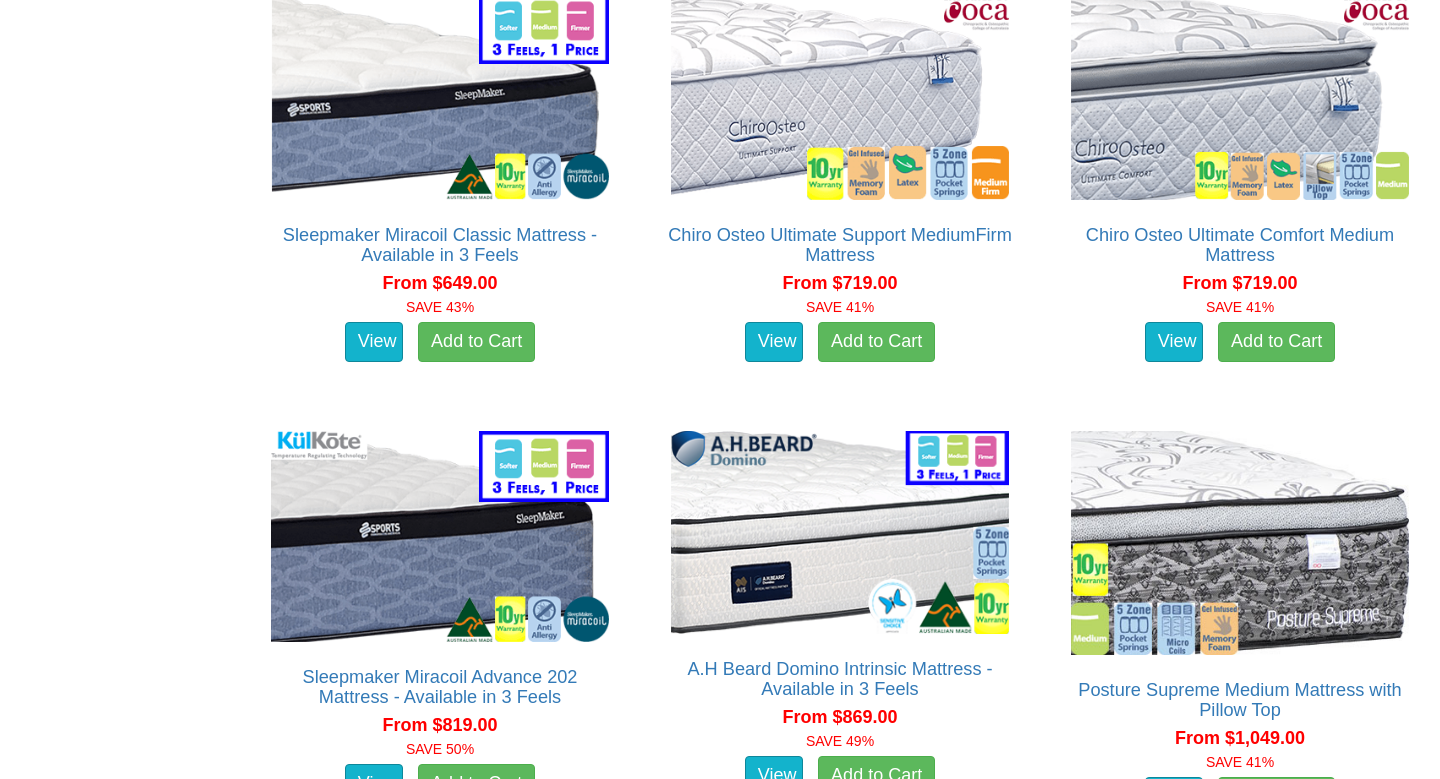 scroll, scrollTop: 3286, scrollLeft: 0, axis: vertical 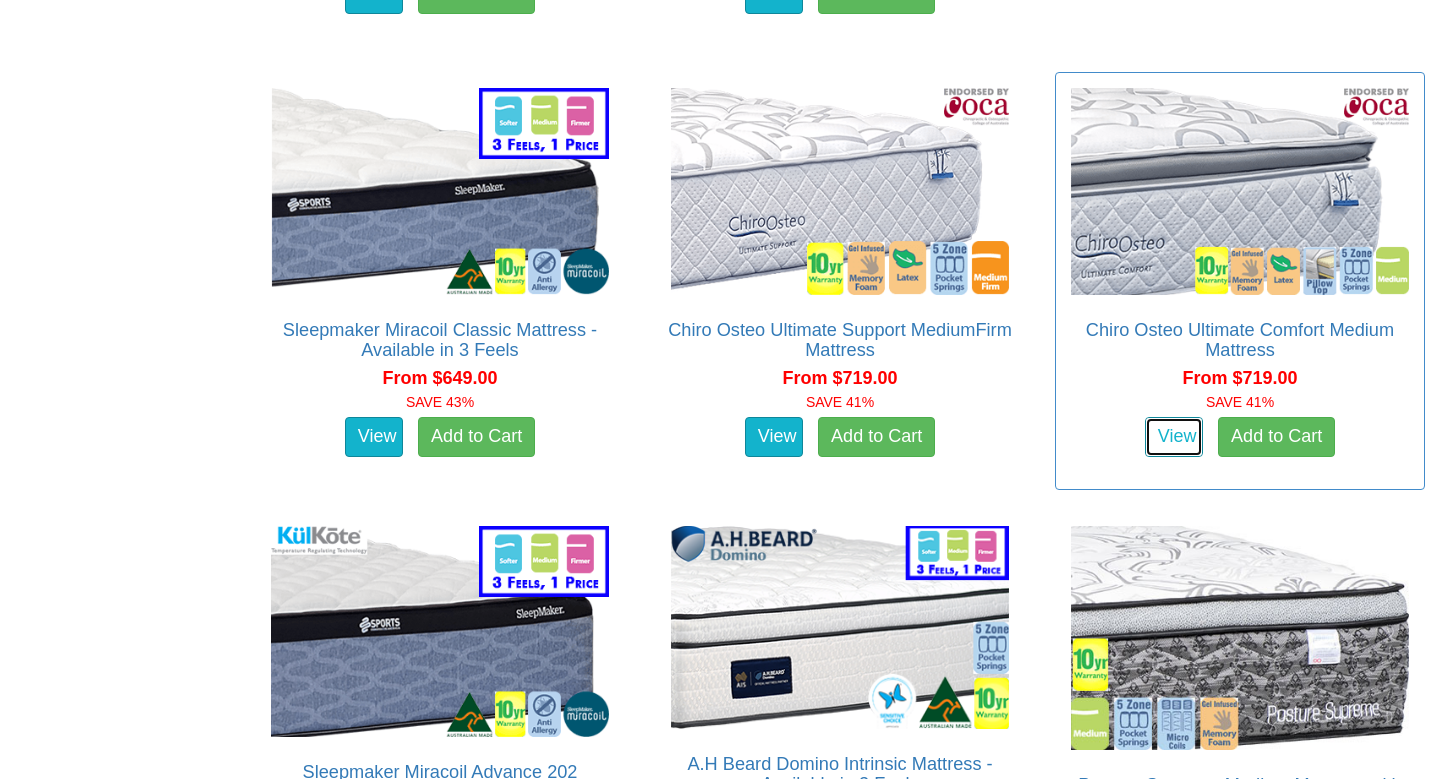click on "View" at bounding box center [1174, 437] 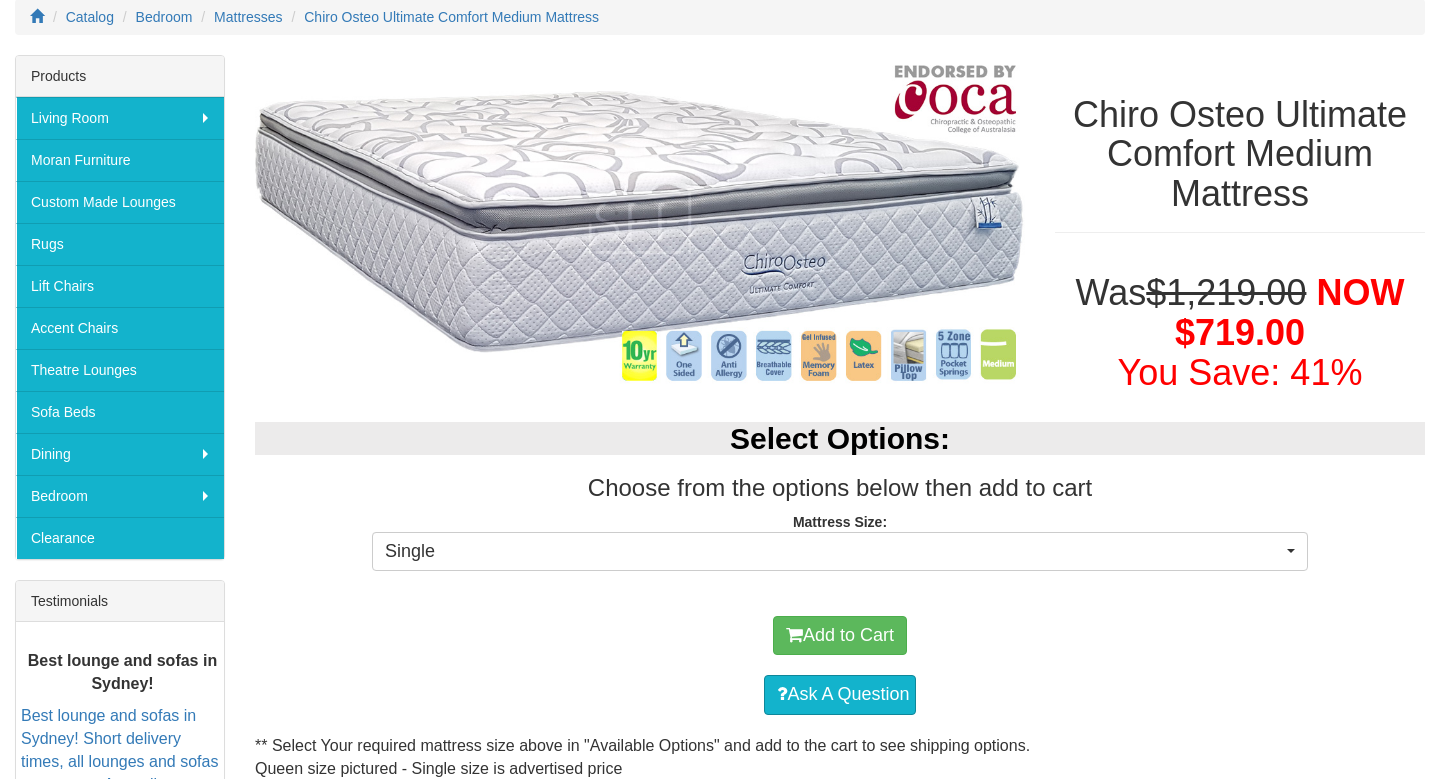 scroll, scrollTop: 286, scrollLeft: 0, axis: vertical 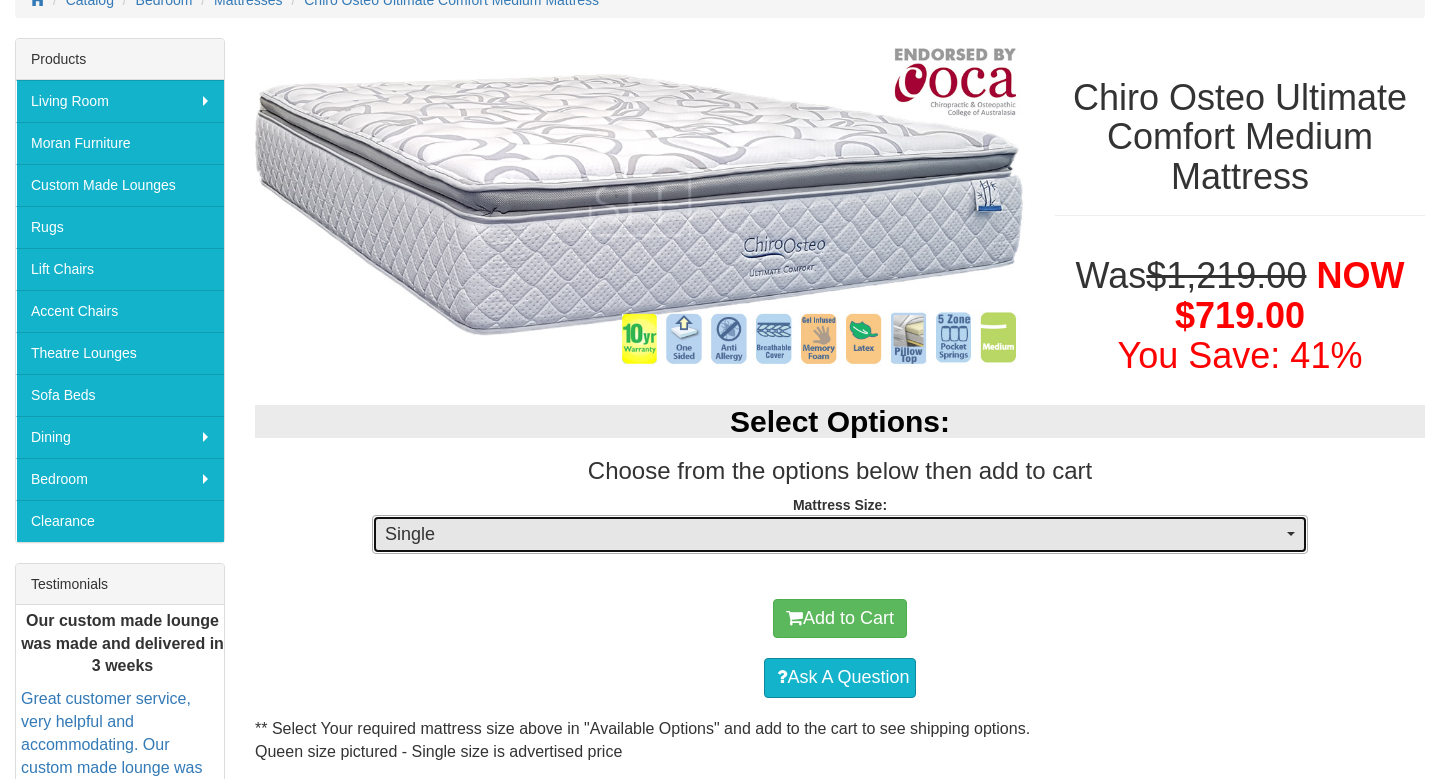 click on "Single" at bounding box center [833, 535] 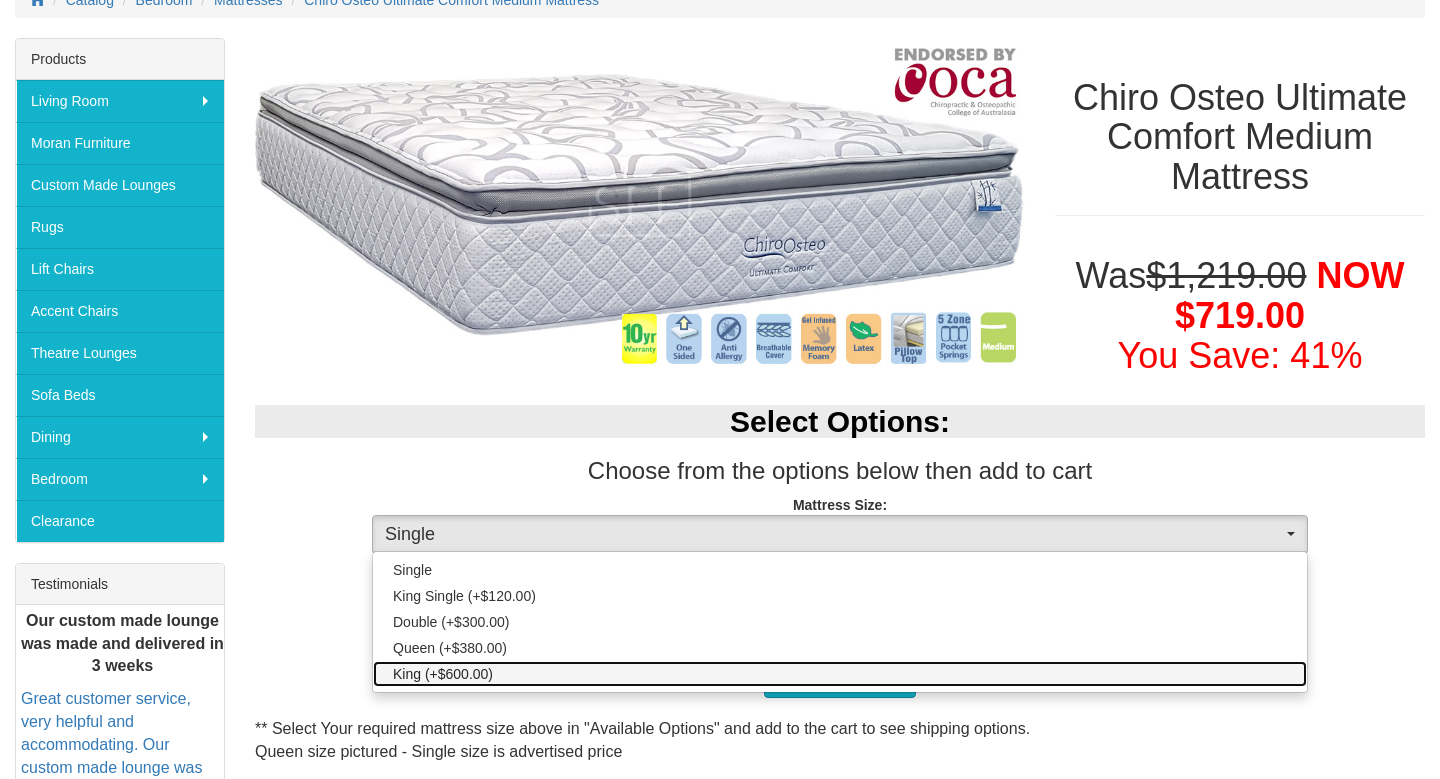 click on "King (+$600.00)" at bounding box center [840, 674] 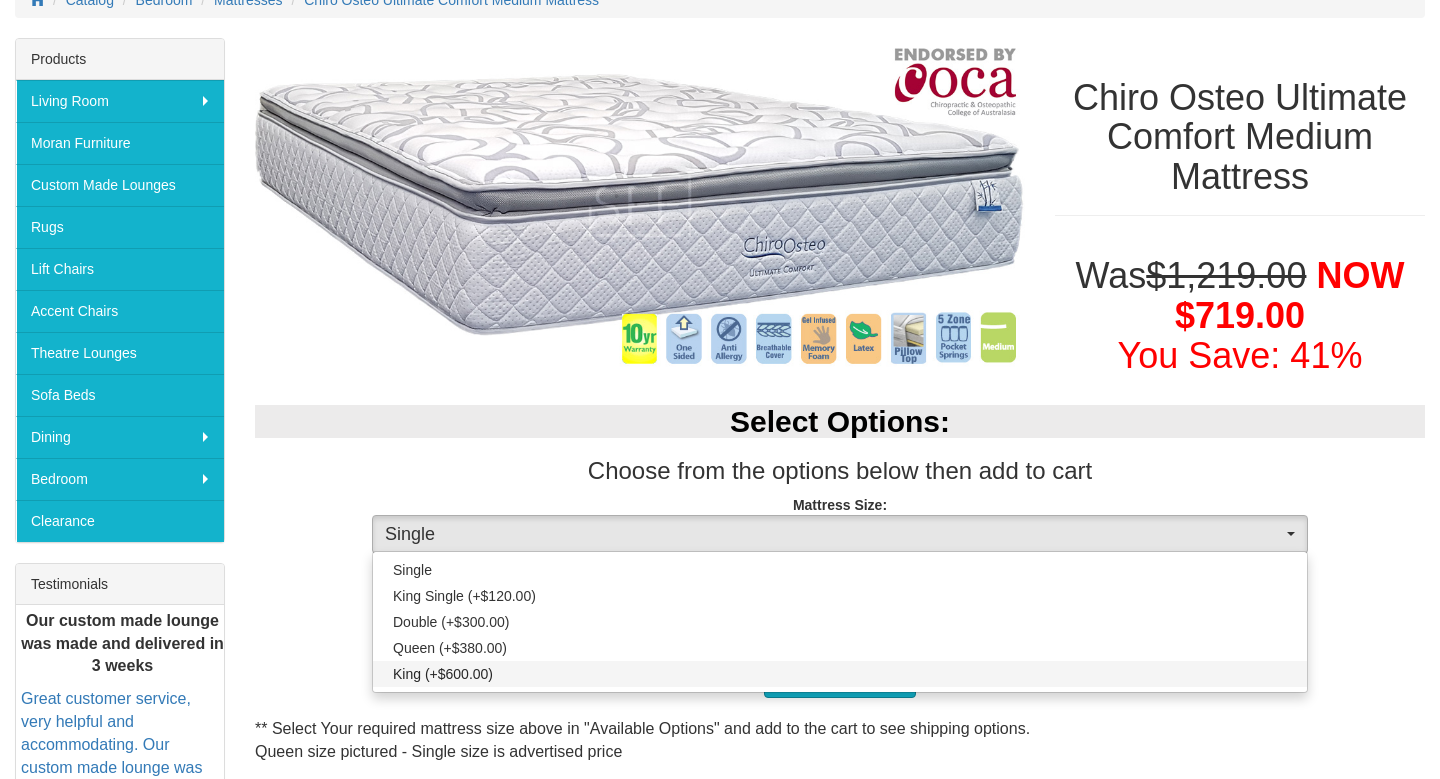 select on "262" 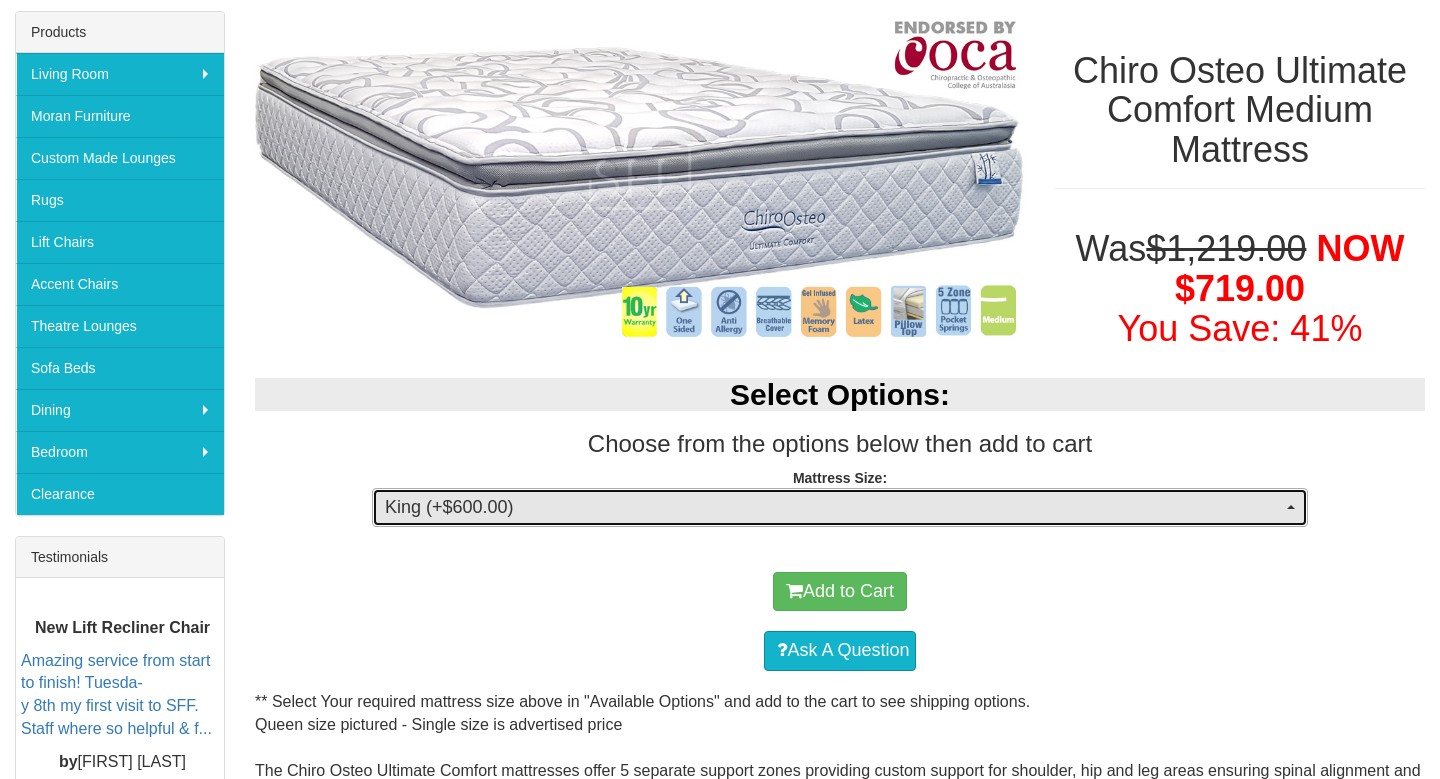 scroll, scrollTop: 0, scrollLeft: 0, axis: both 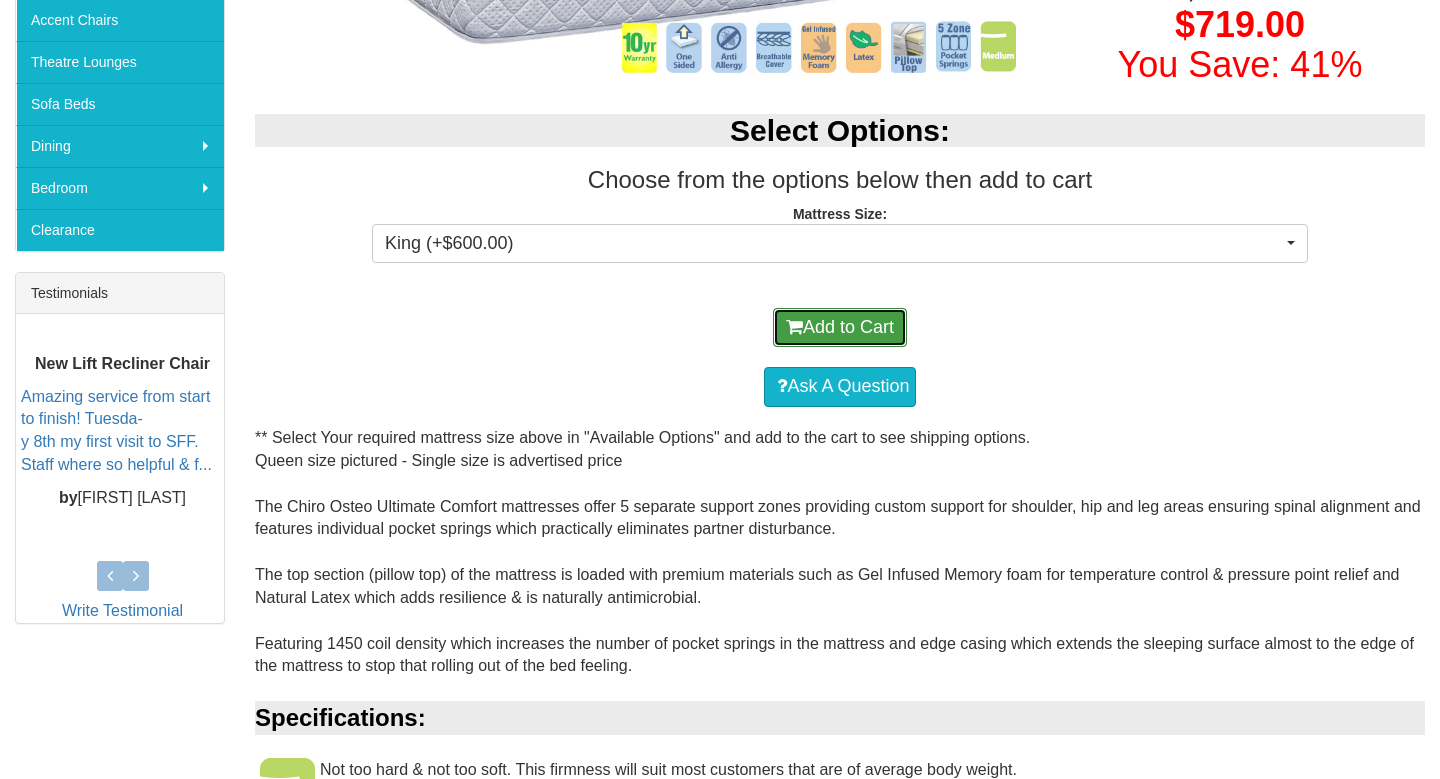 click on "Add to Cart" at bounding box center (840, 328) 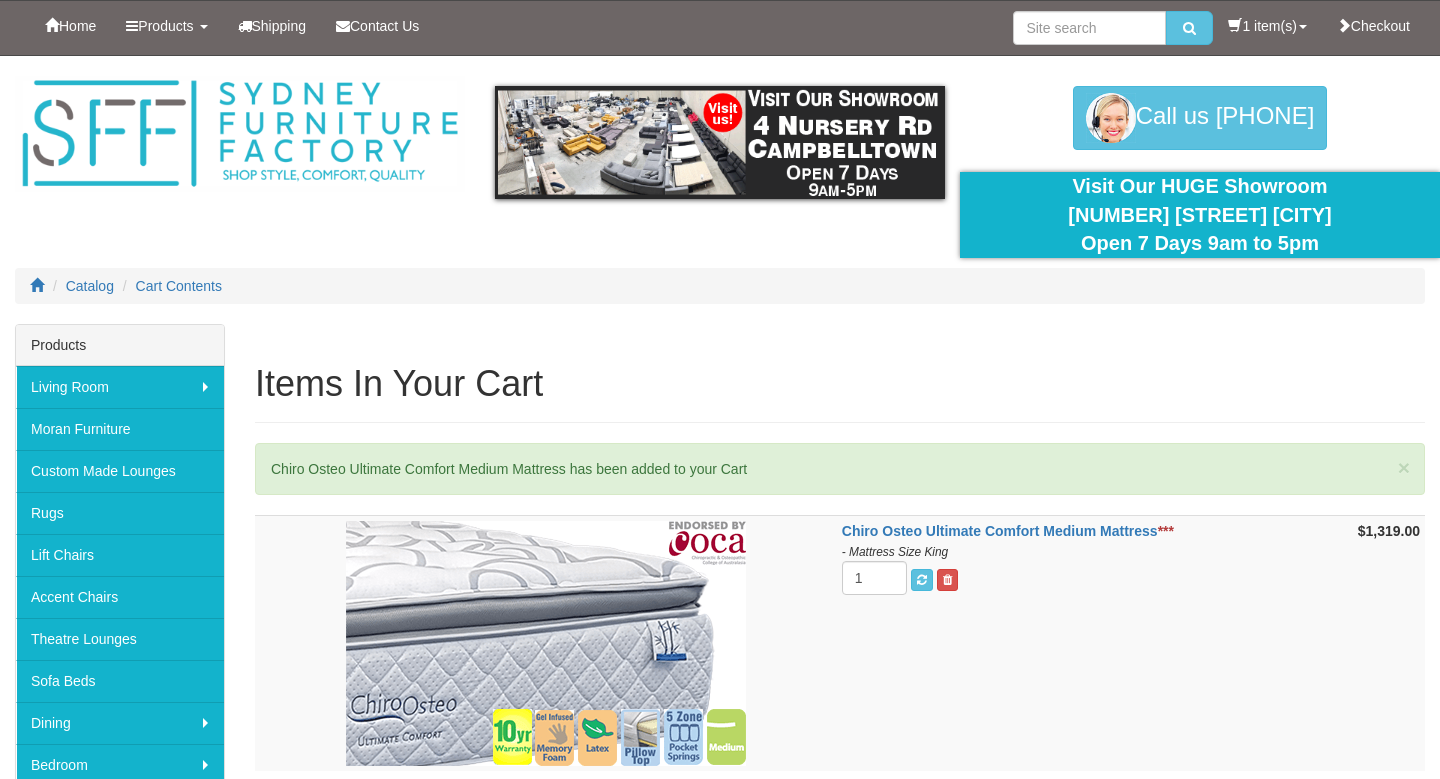 scroll, scrollTop: 0, scrollLeft: 0, axis: both 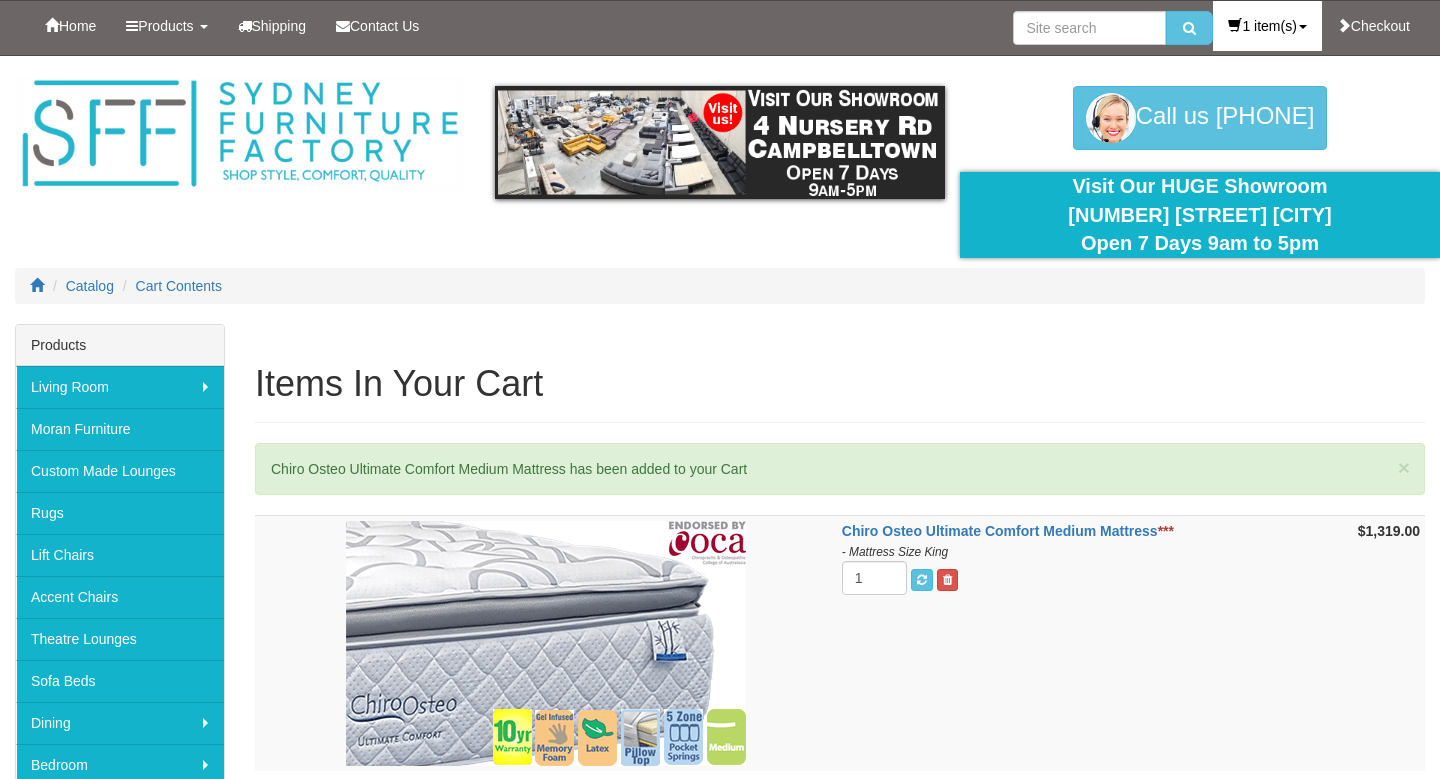 click on "1 item(s)" at bounding box center (1267, 26) 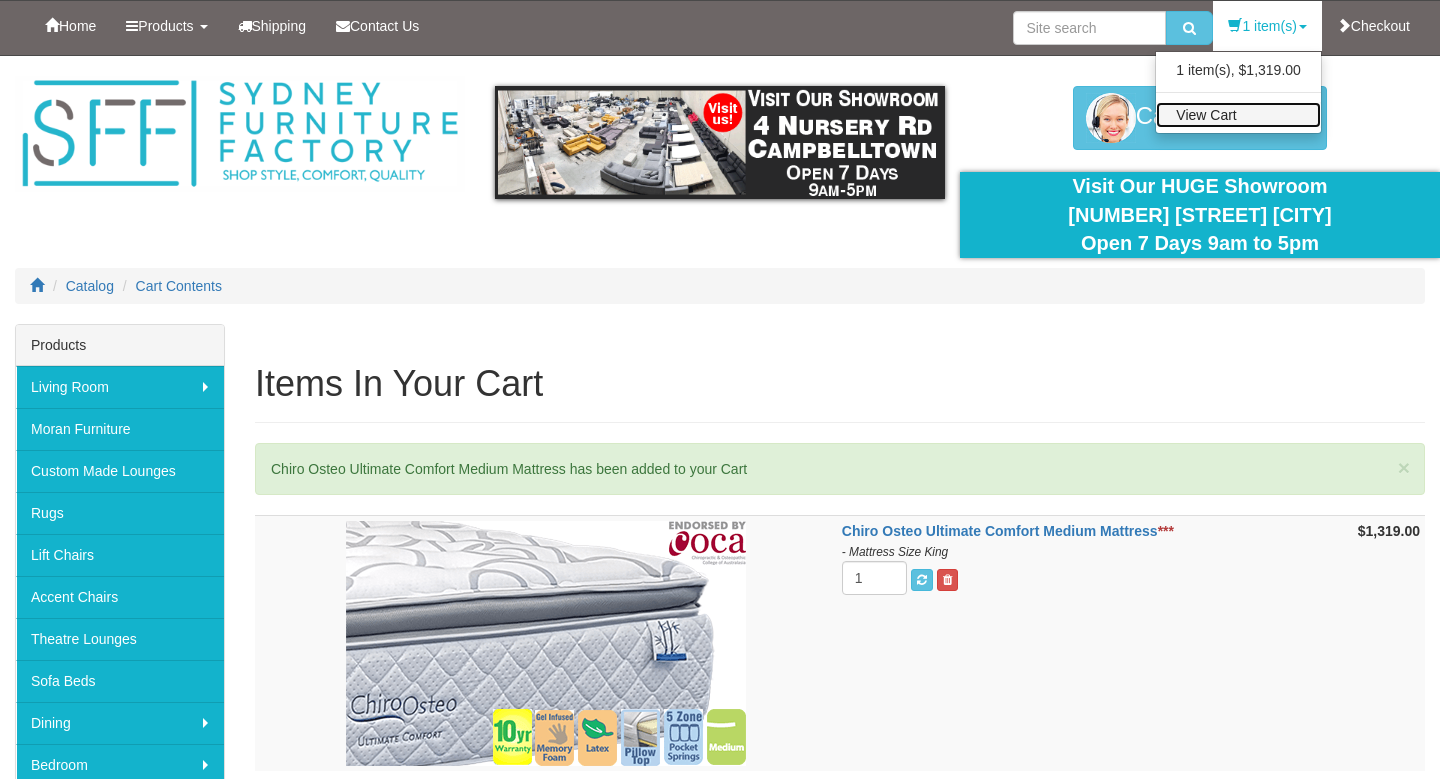 click on "View Cart" at bounding box center [1238, 115] 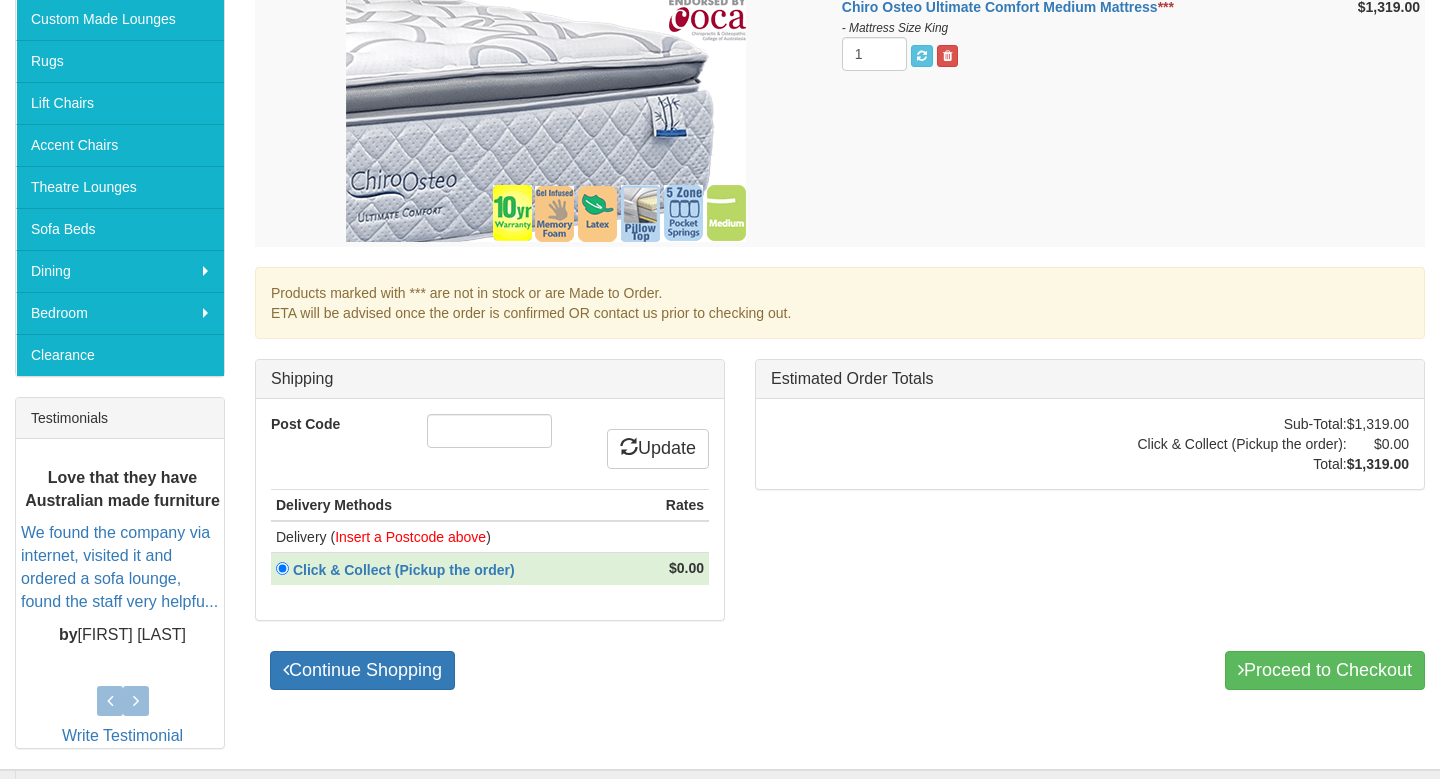 scroll, scrollTop: 454, scrollLeft: 0, axis: vertical 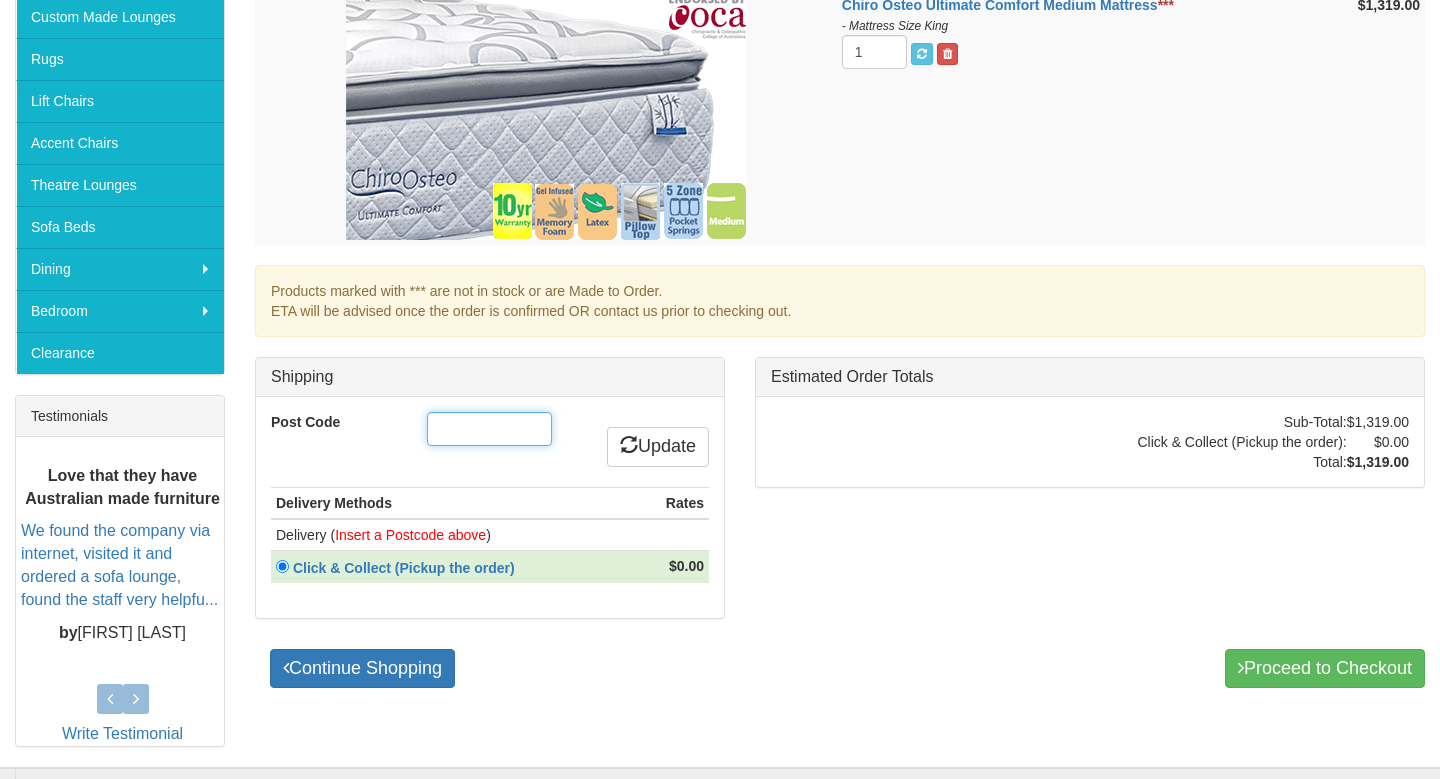 click on "Post Code" at bounding box center [489, 429] 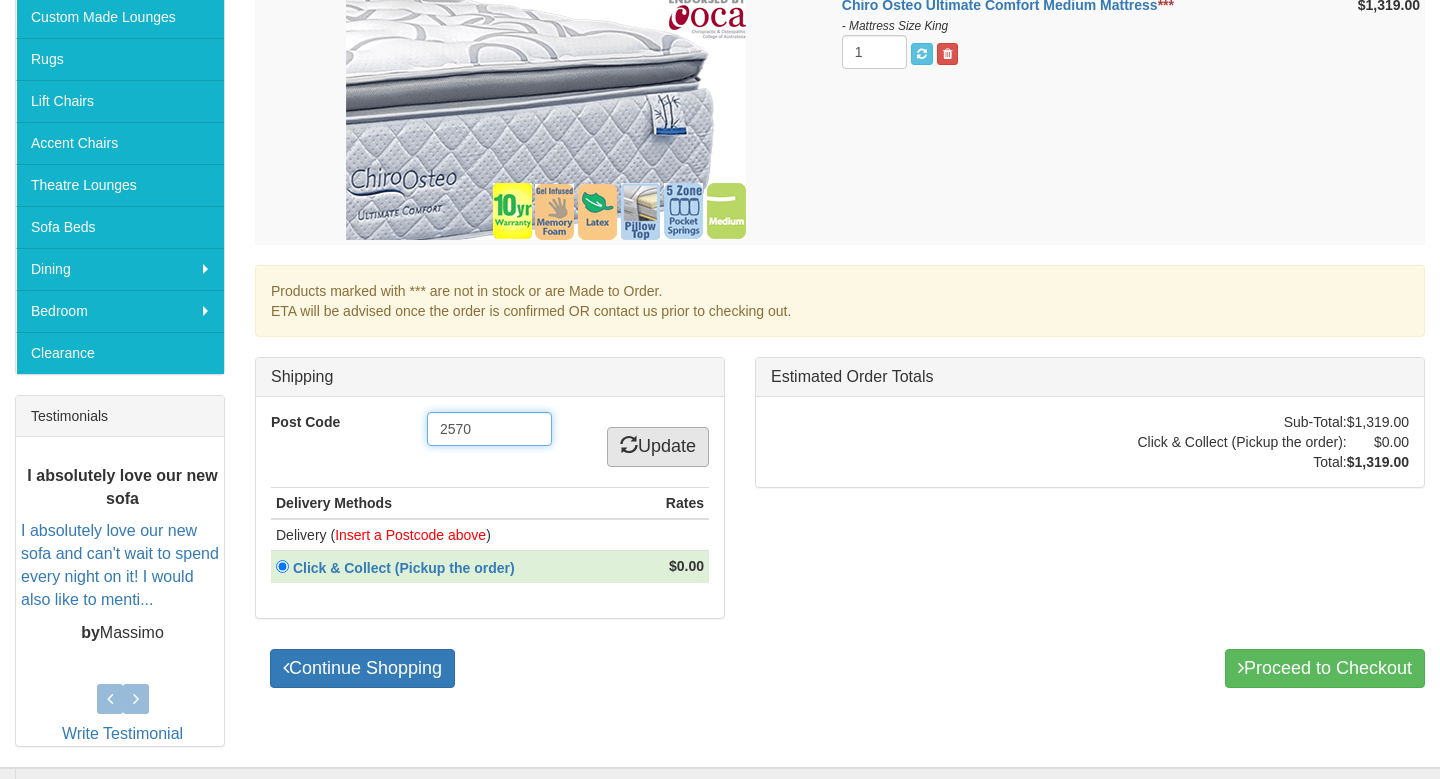 type on "2570" 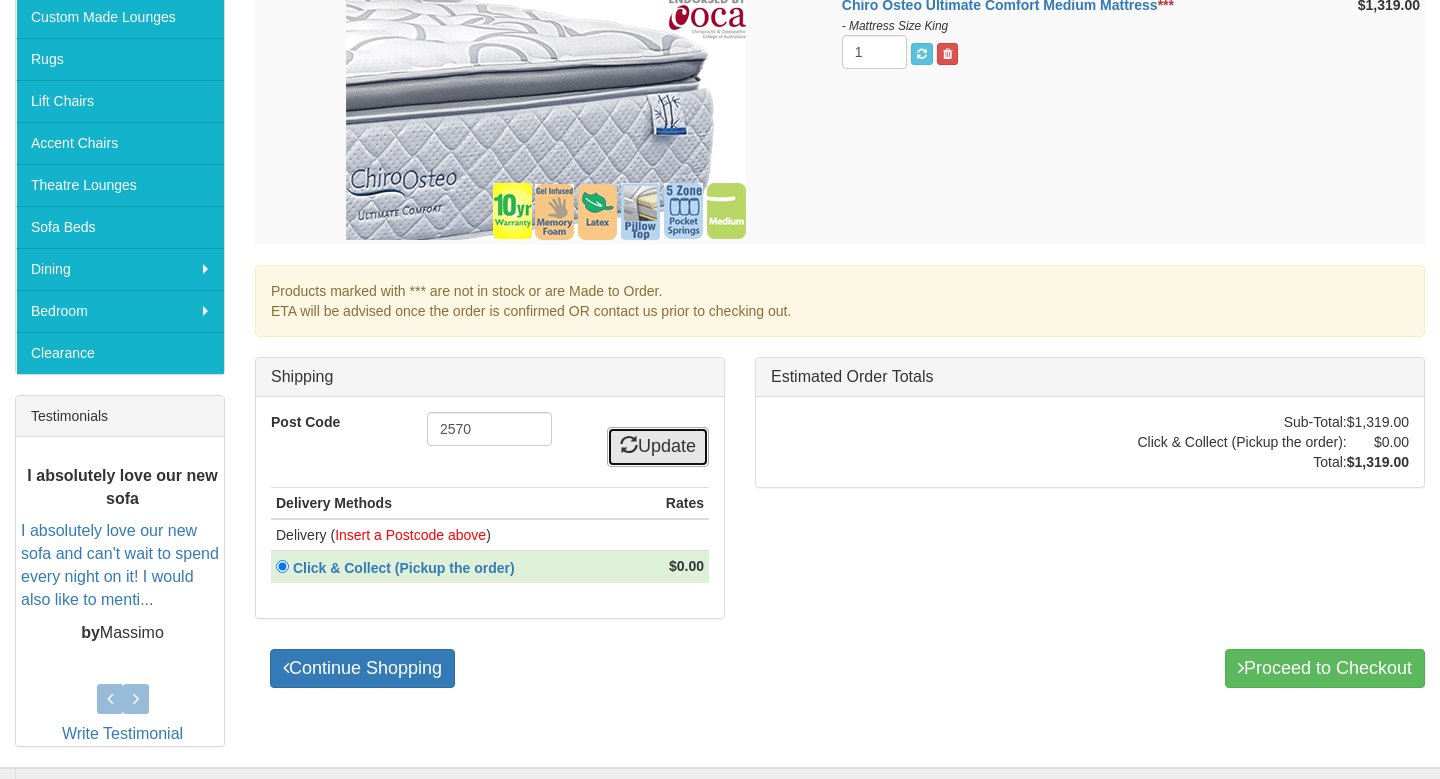 click on "Update" at bounding box center (658, 447) 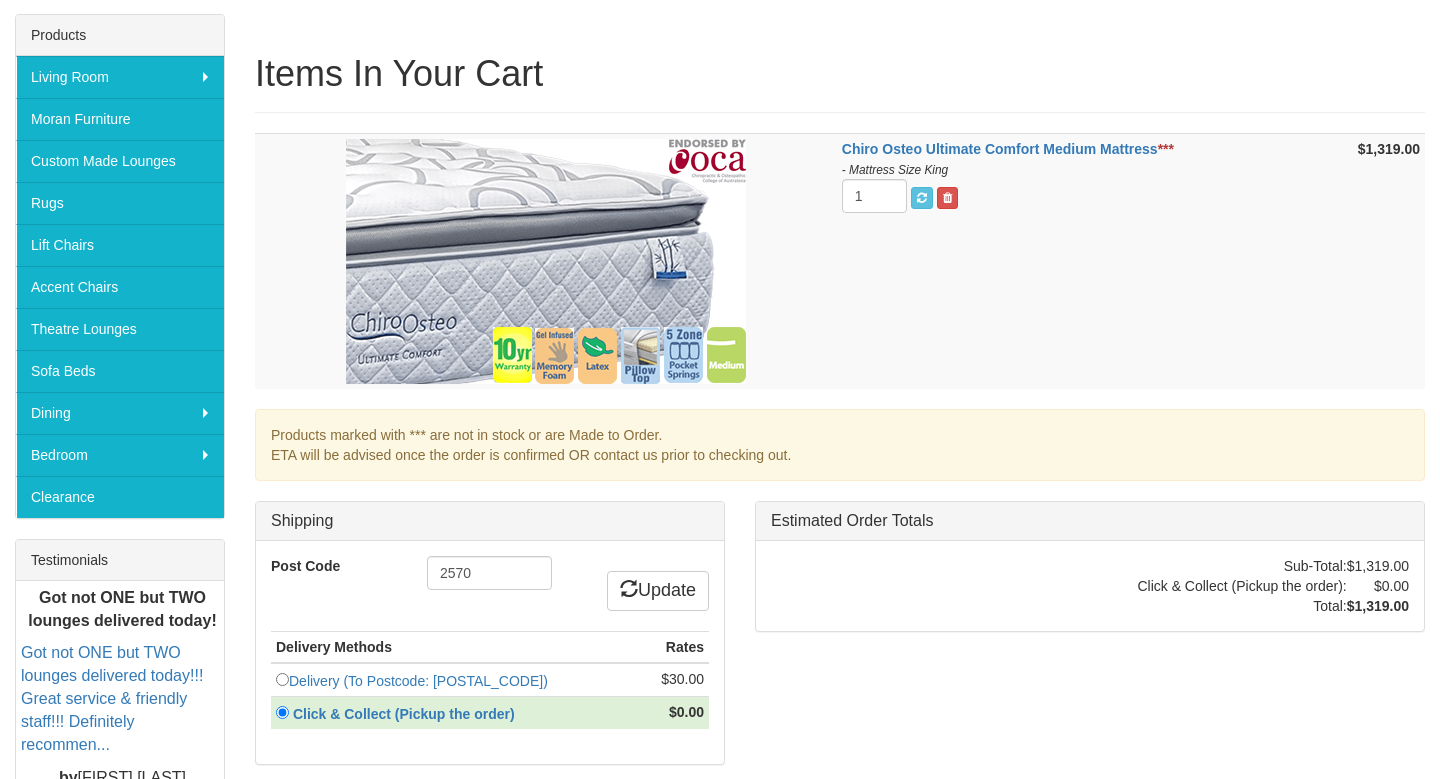 scroll, scrollTop: 305, scrollLeft: 0, axis: vertical 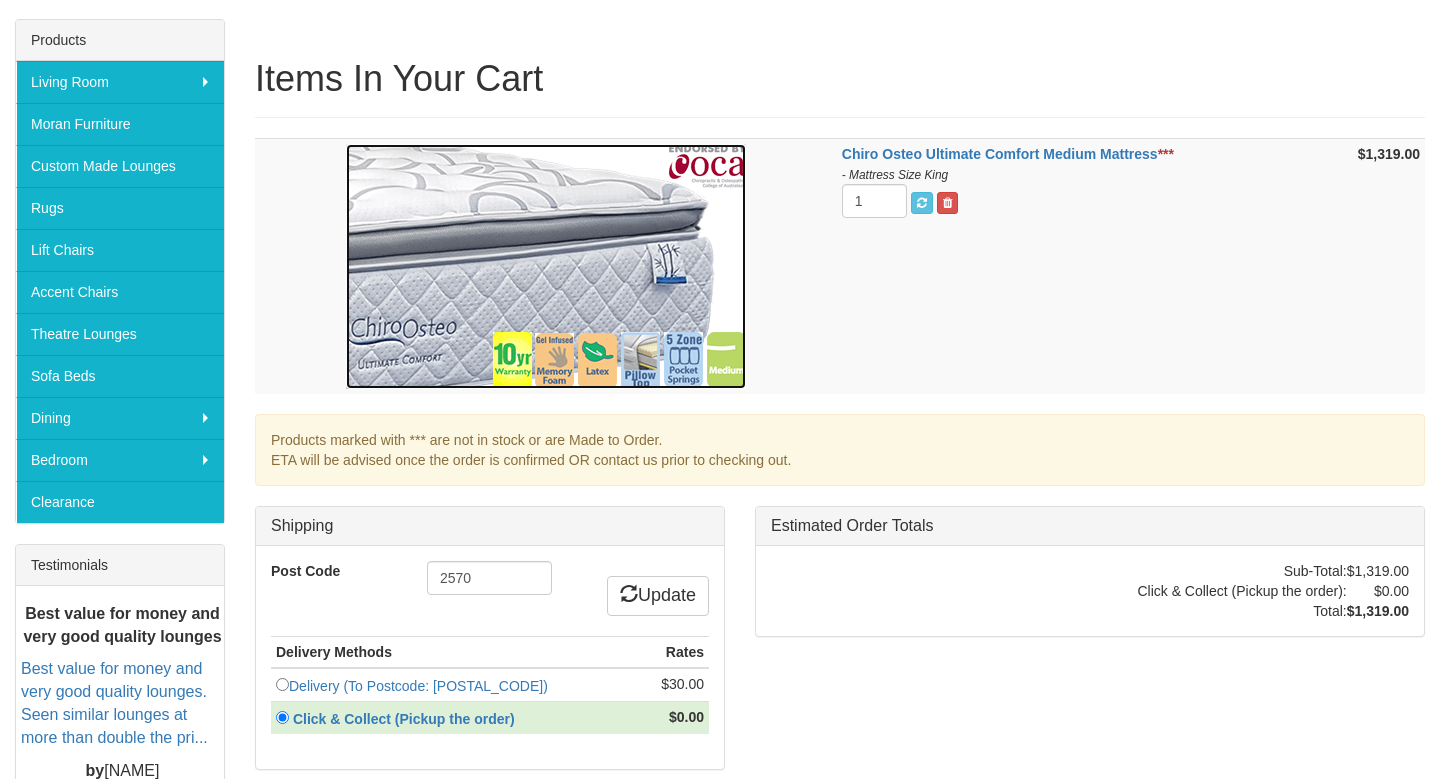 click at bounding box center (546, 266) 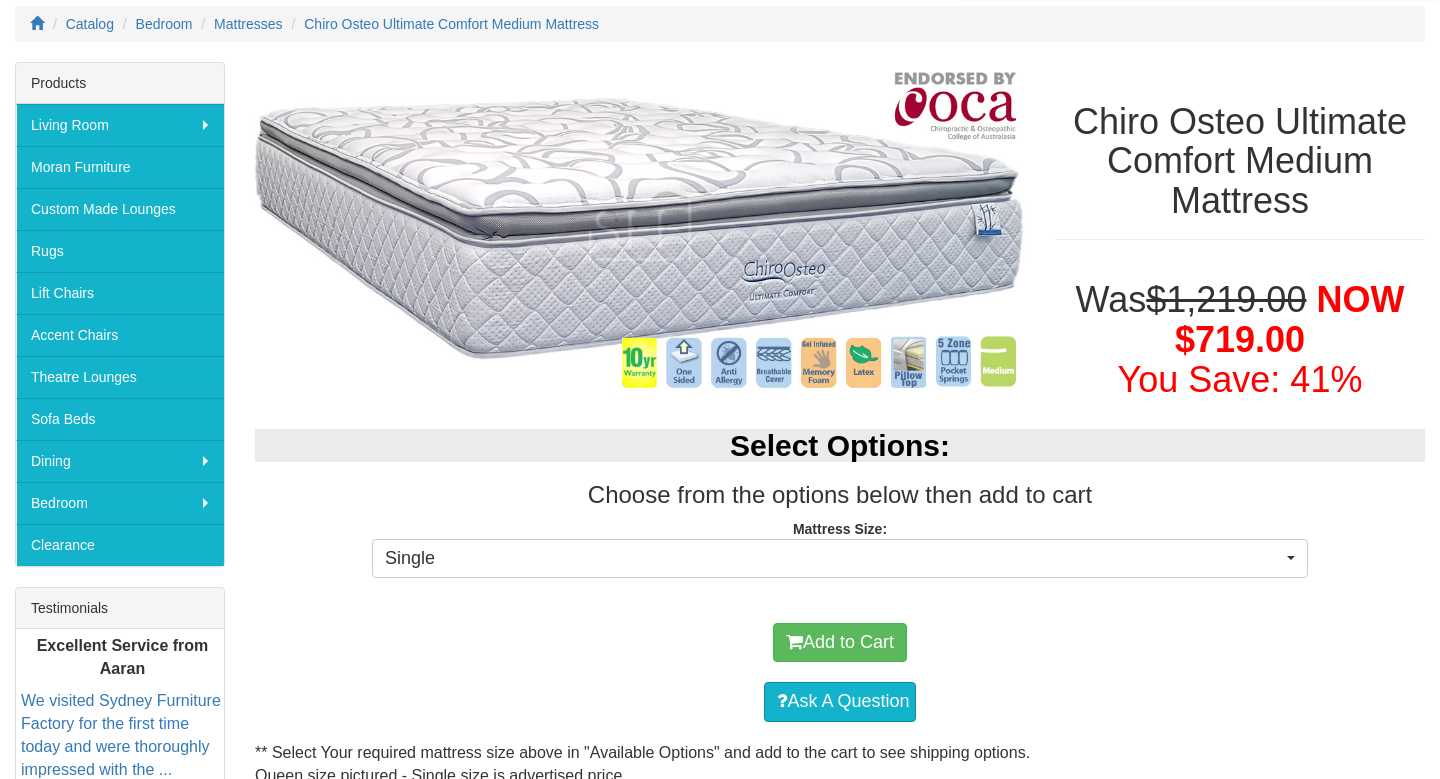 scroll, scrollTop: 207, scrollLeft: 0, axis: vertical 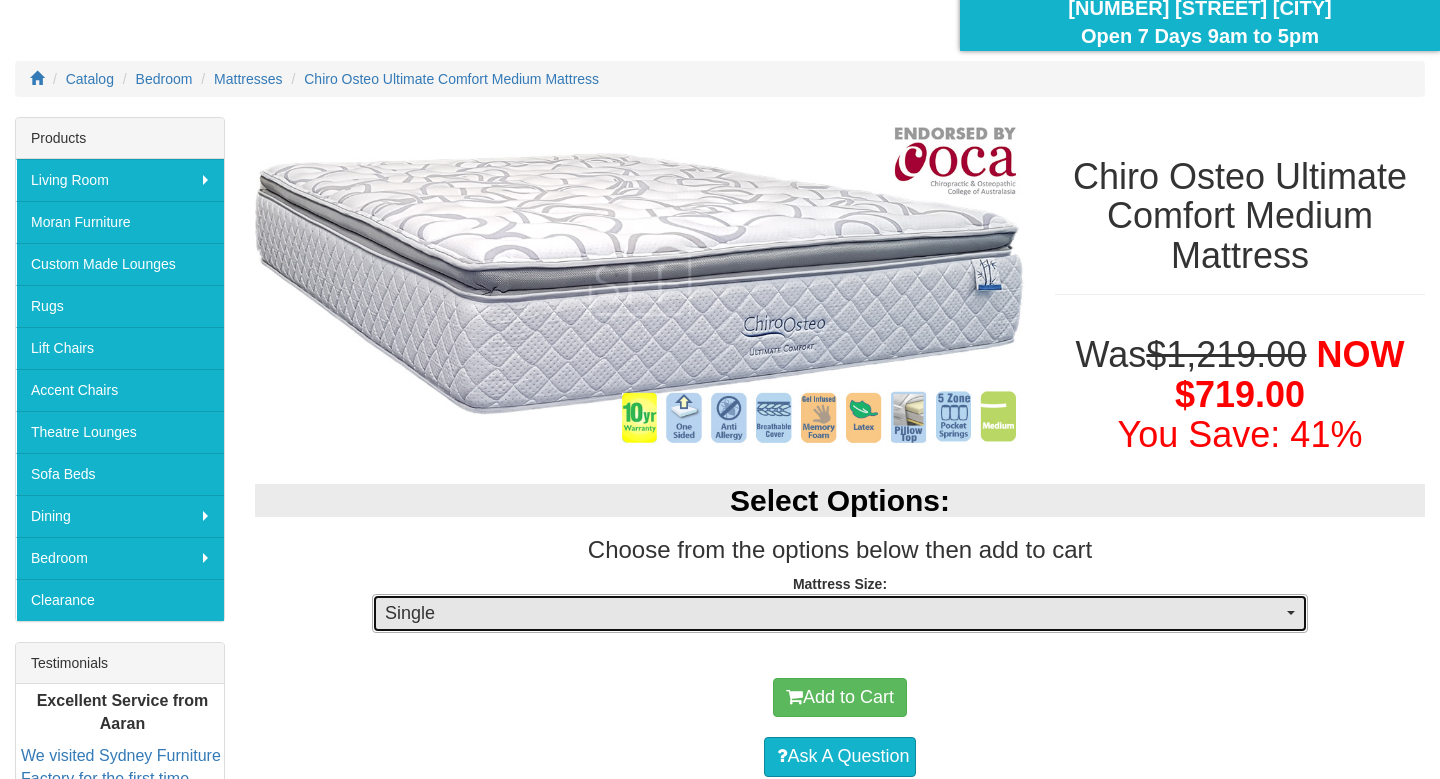 click on "Single" at bounding box center (833, 614) 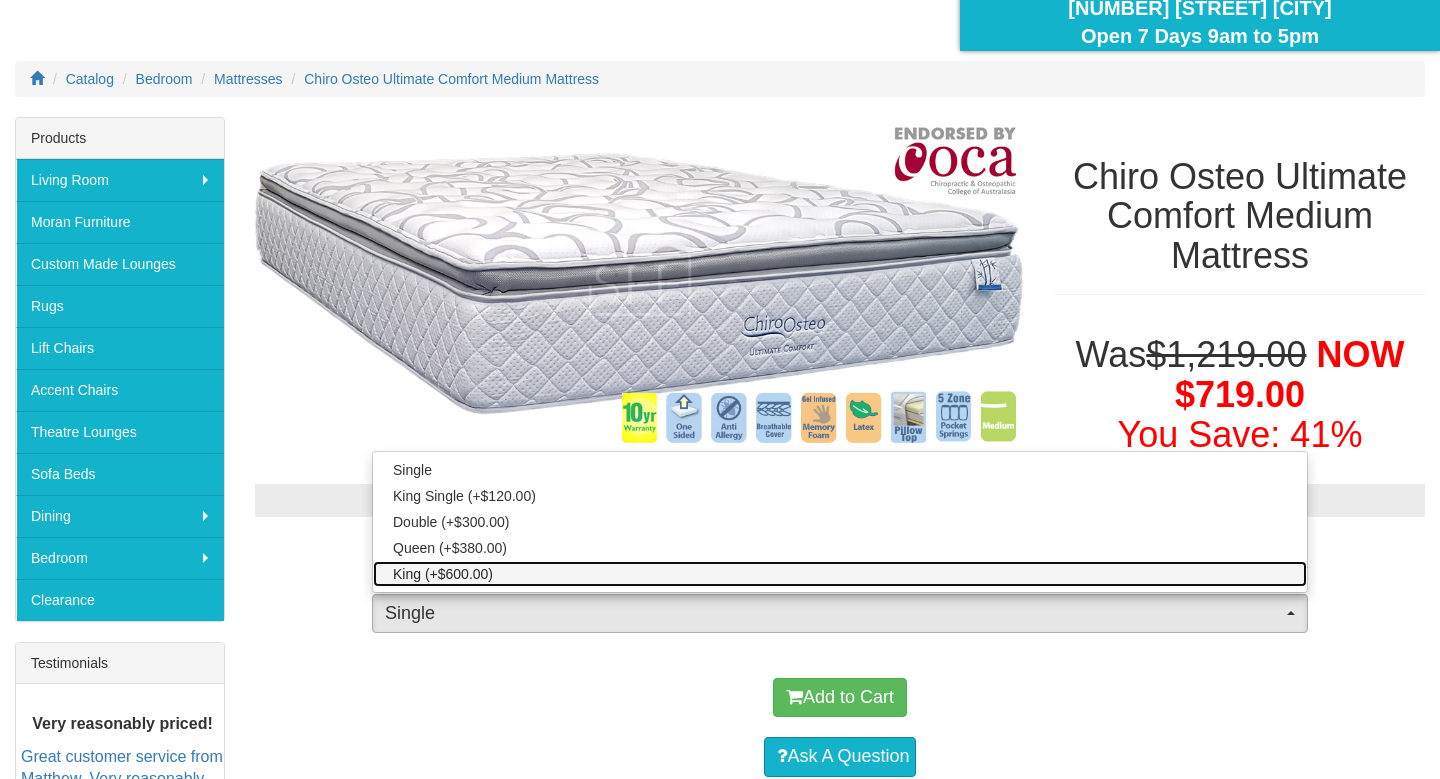 click on "King (+$600.00)" at bounding box center [443, 574] 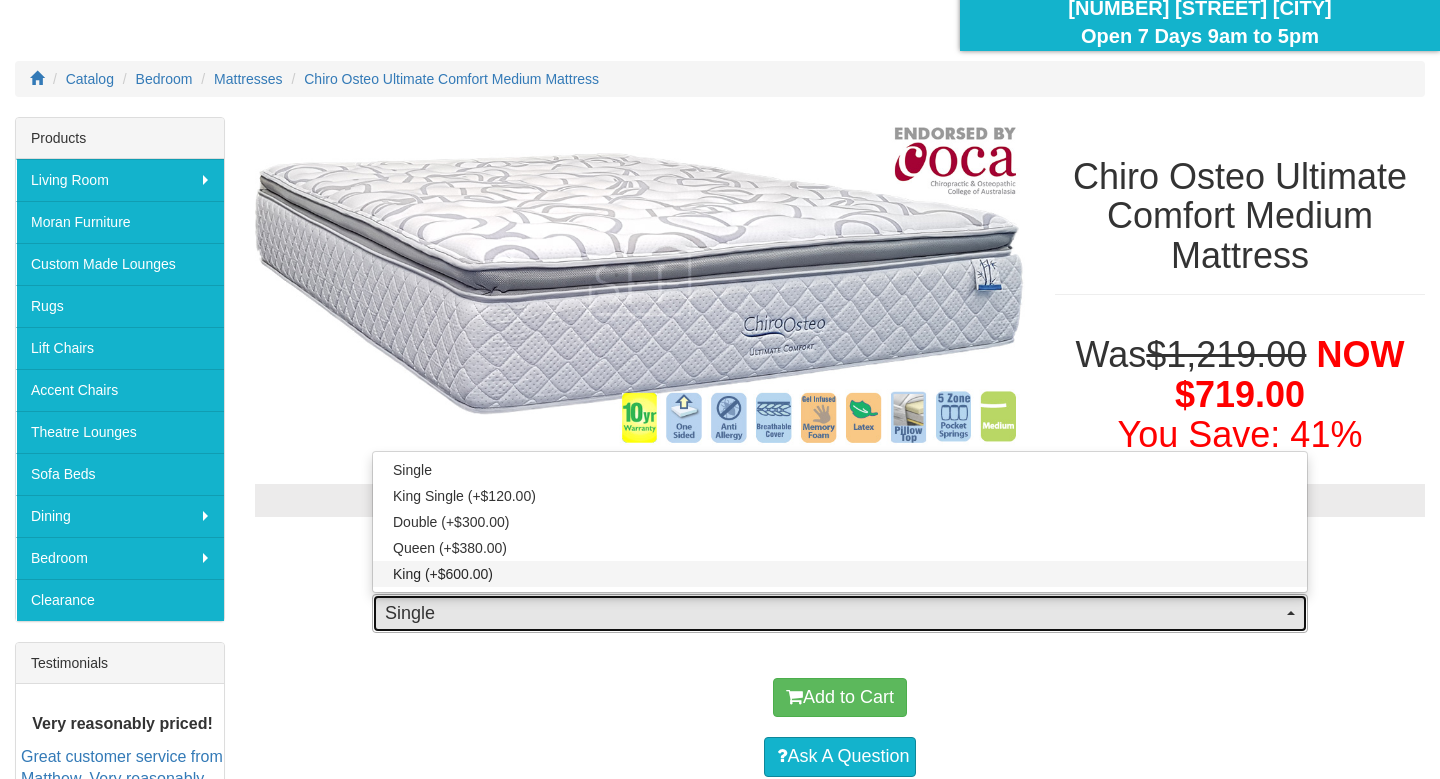 select on "262" 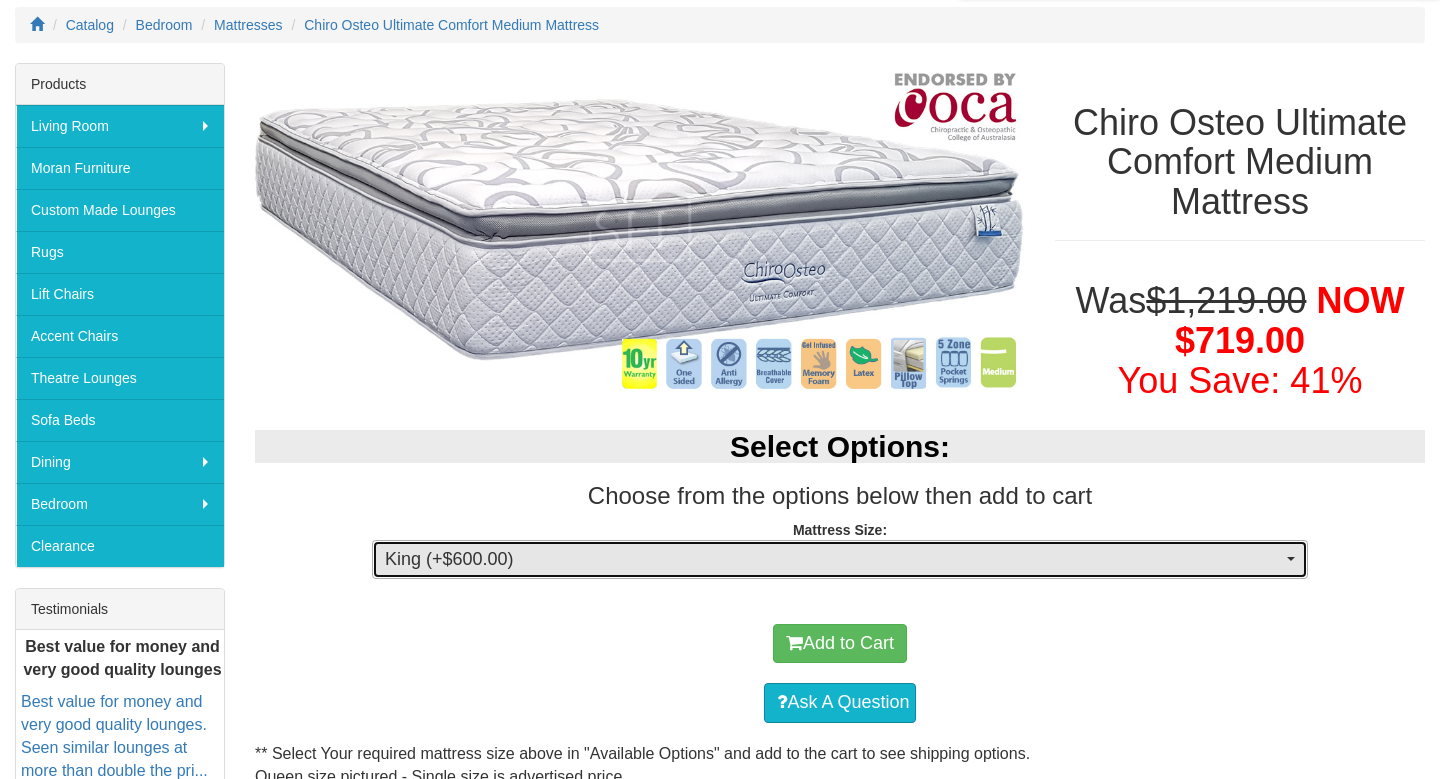 scroll, scrollTop: 0, scrollLeft: 0, axis: both 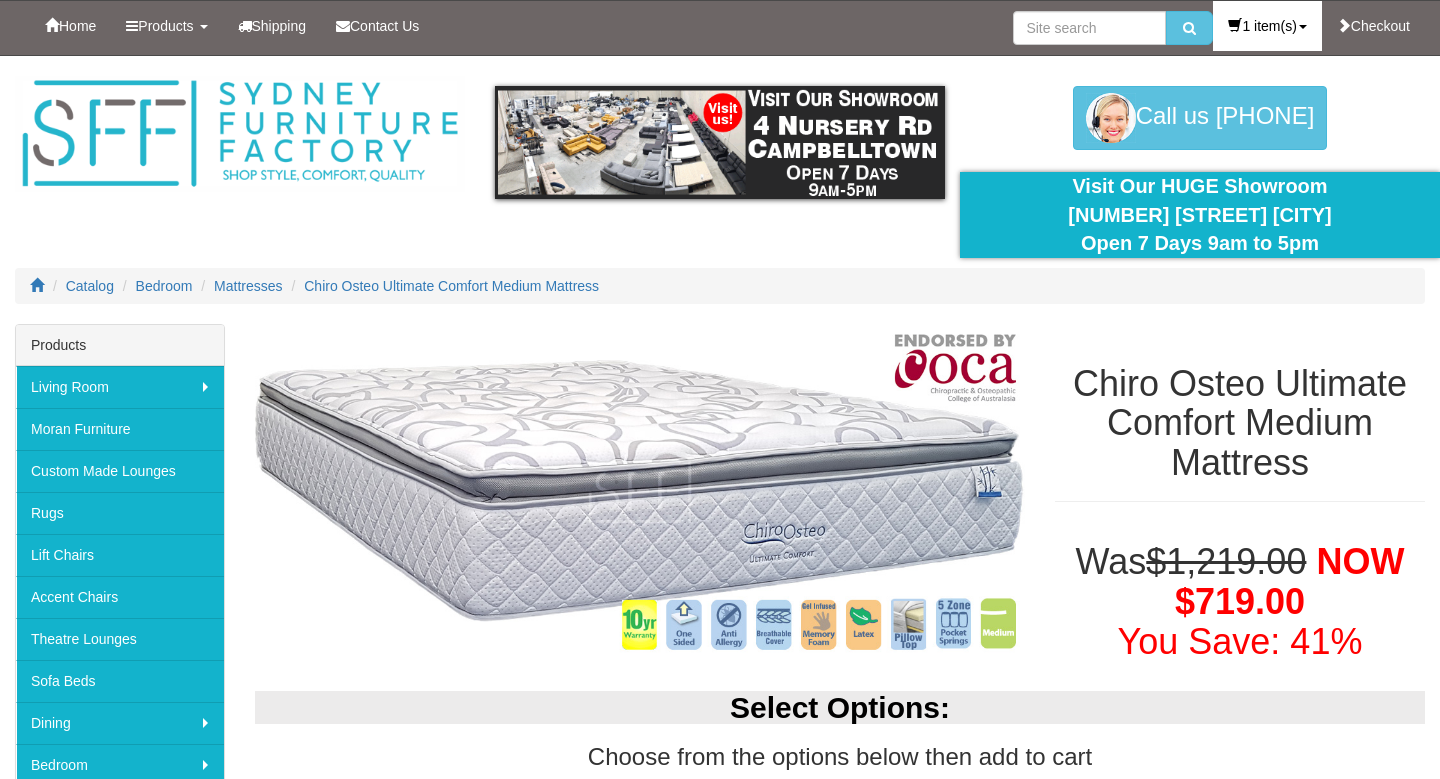 click on "1 item(s)" at bounding box center (1267, 26) 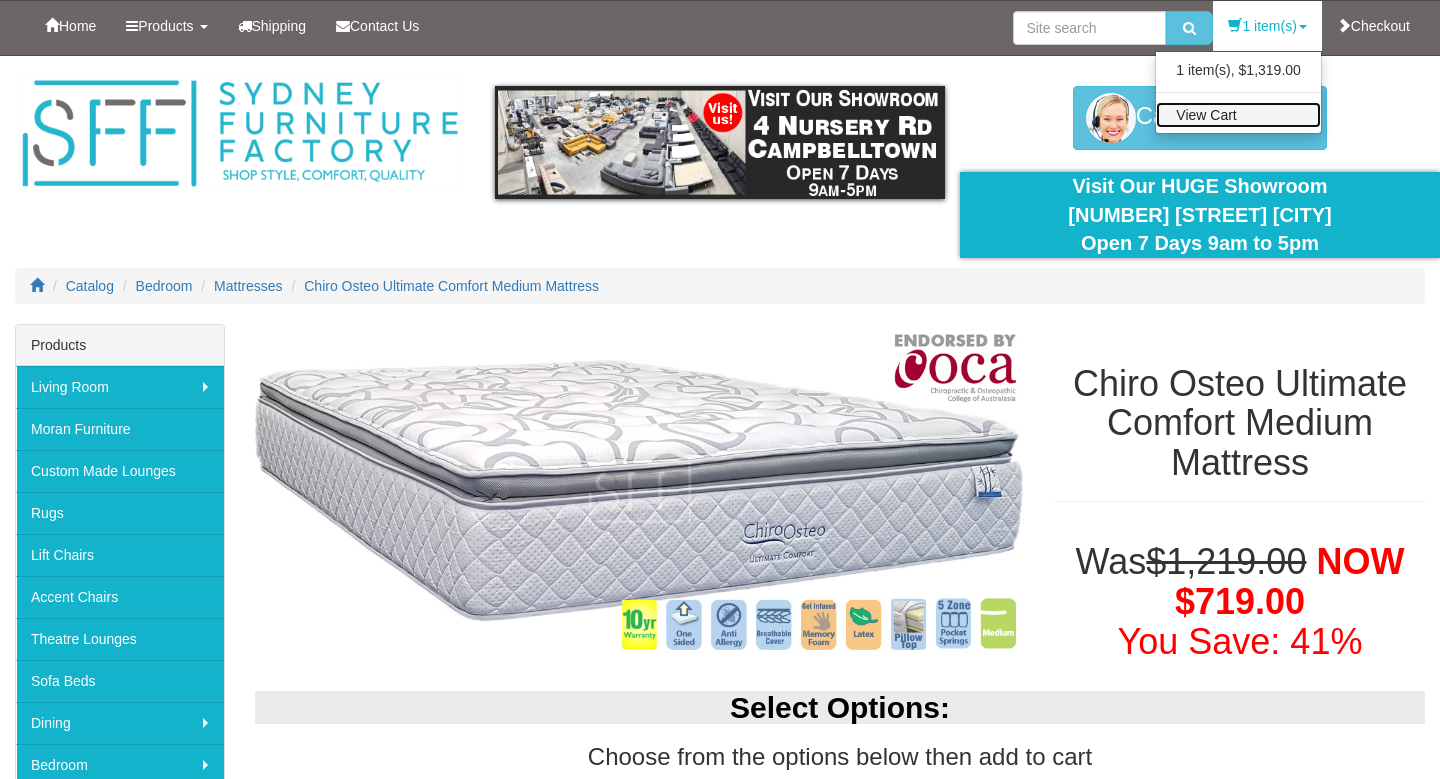 click on "View Cart" at bounding box center [1238, 115] 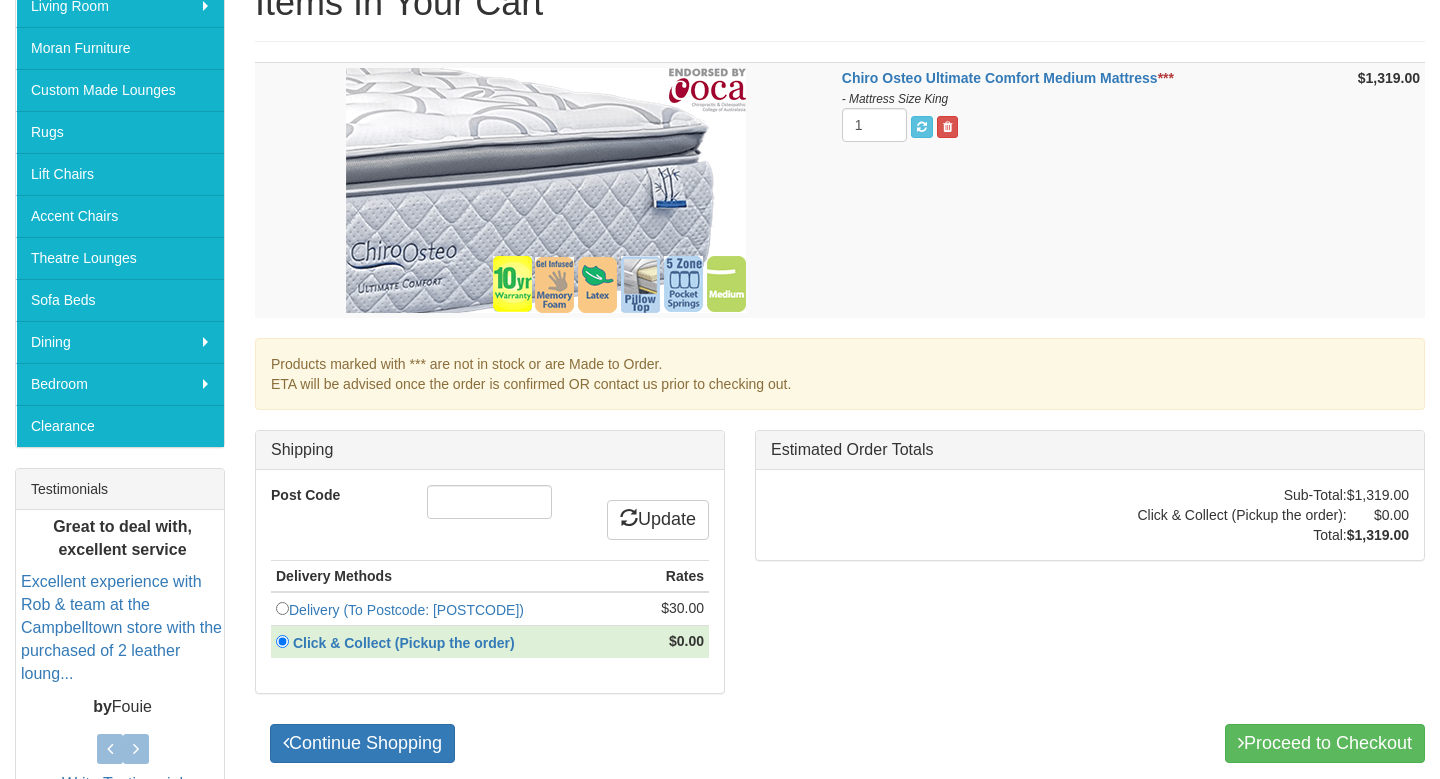 scroll, scrollTop: 388, scrollLeft: 0, axis: vertical 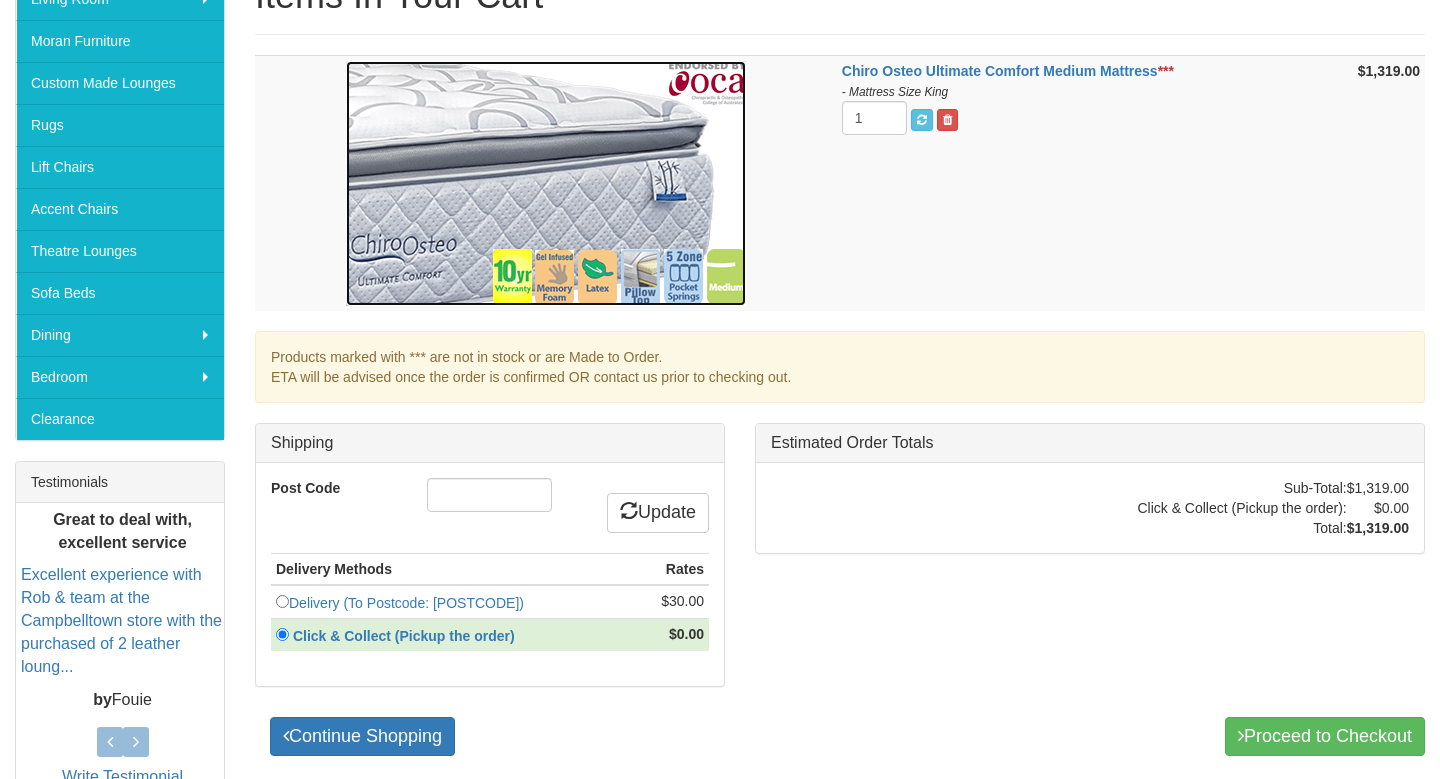 click at bounding box center [546, 183] 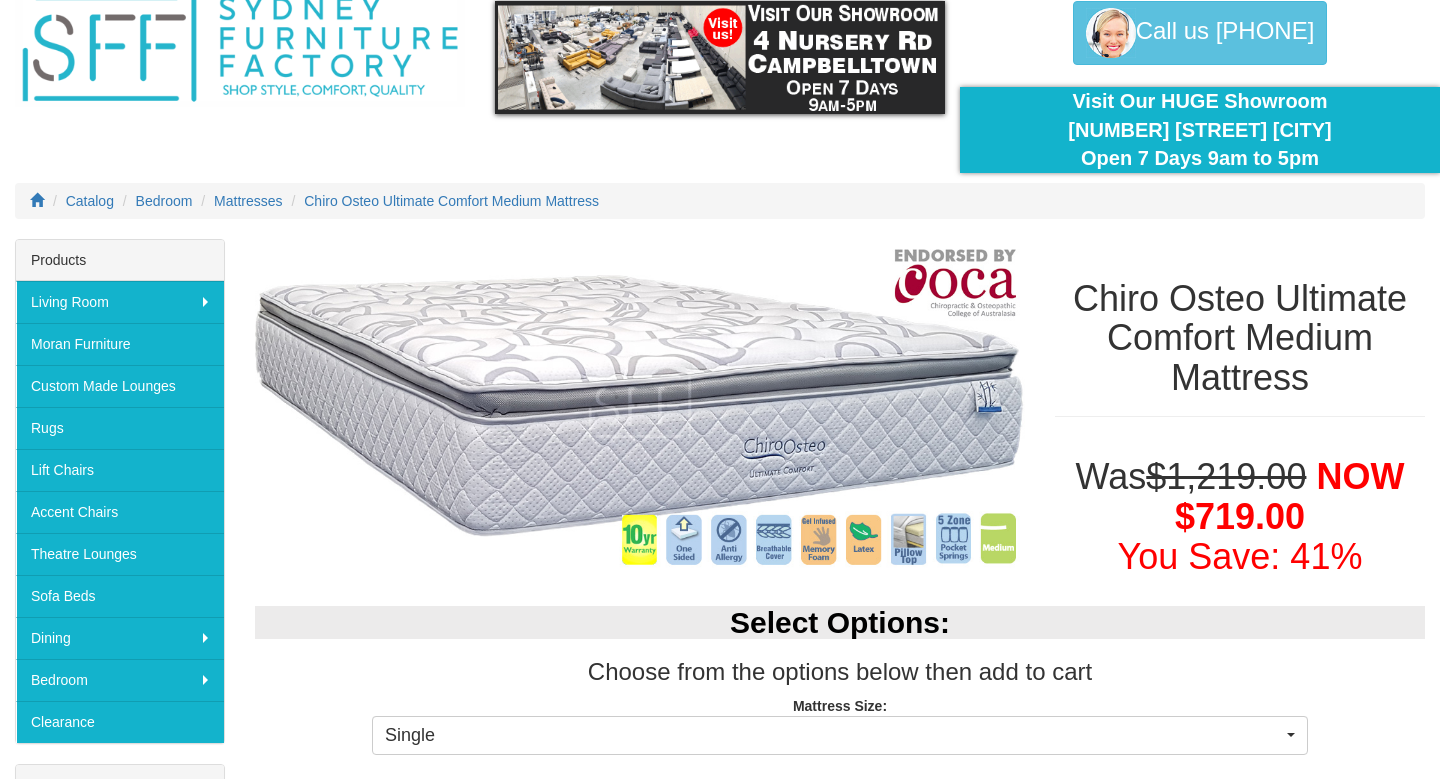 scroll, scrollTop: 0, scrollLeft: 0, axis: both 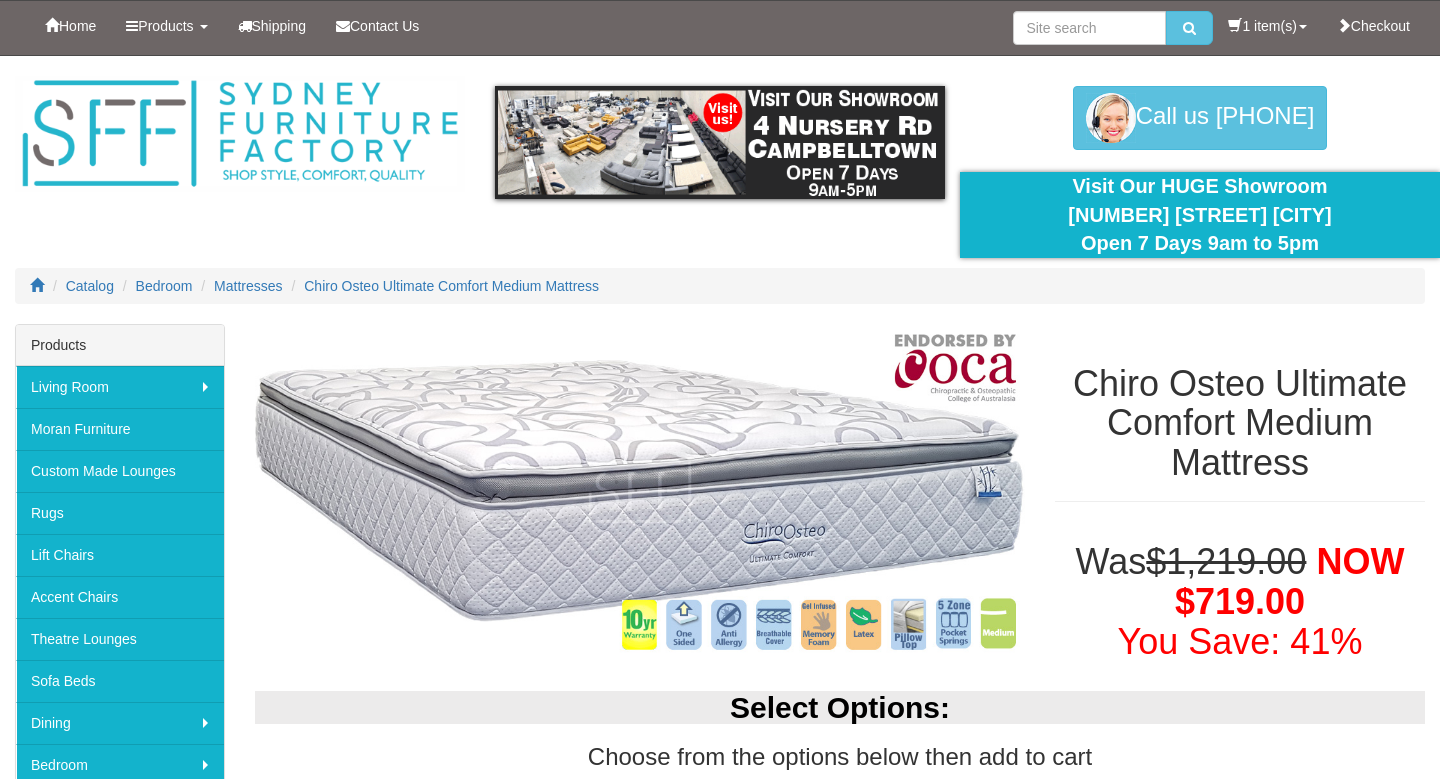 drag, startPoint x: 1079, startPoint y: 389, endPoint x: 1332, endPoint y: 391, distance: 253.0079 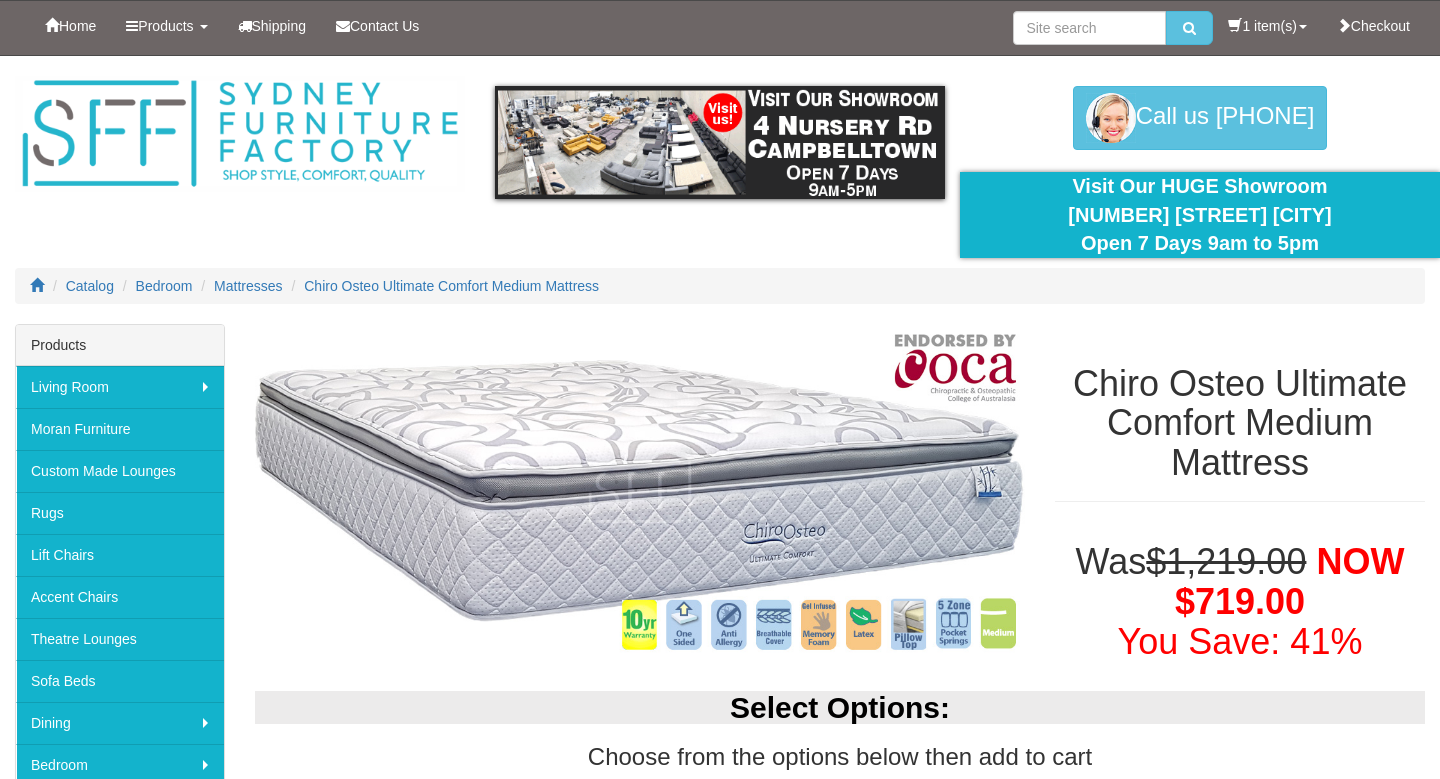 click on "Chiro Osteo Ultimate Comfort Medium Mattress" at bounding box center [1240, 423] 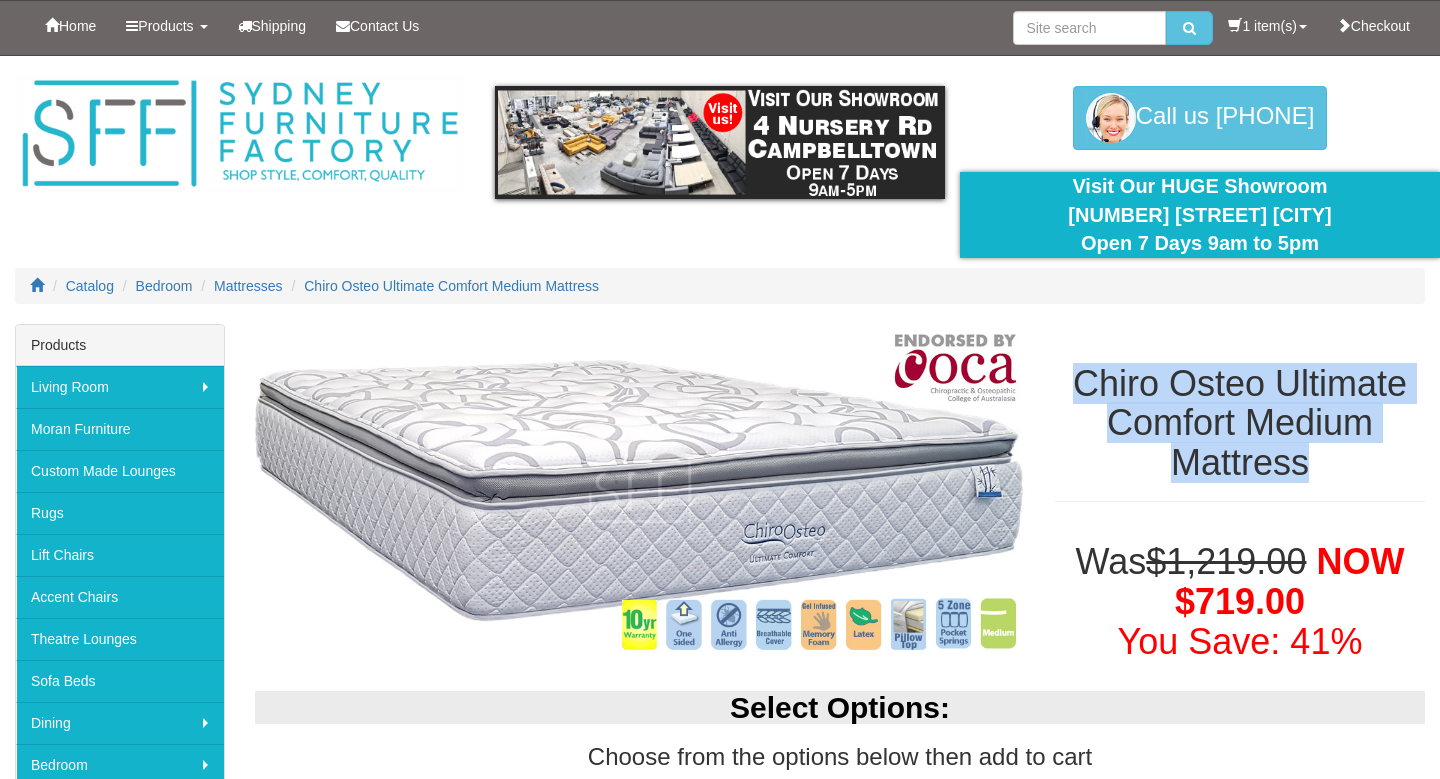 drag, startPoint x: 1071, startPoint y: 385, endPoint x: 1345, endPoint y: 451, distance: 281.83682 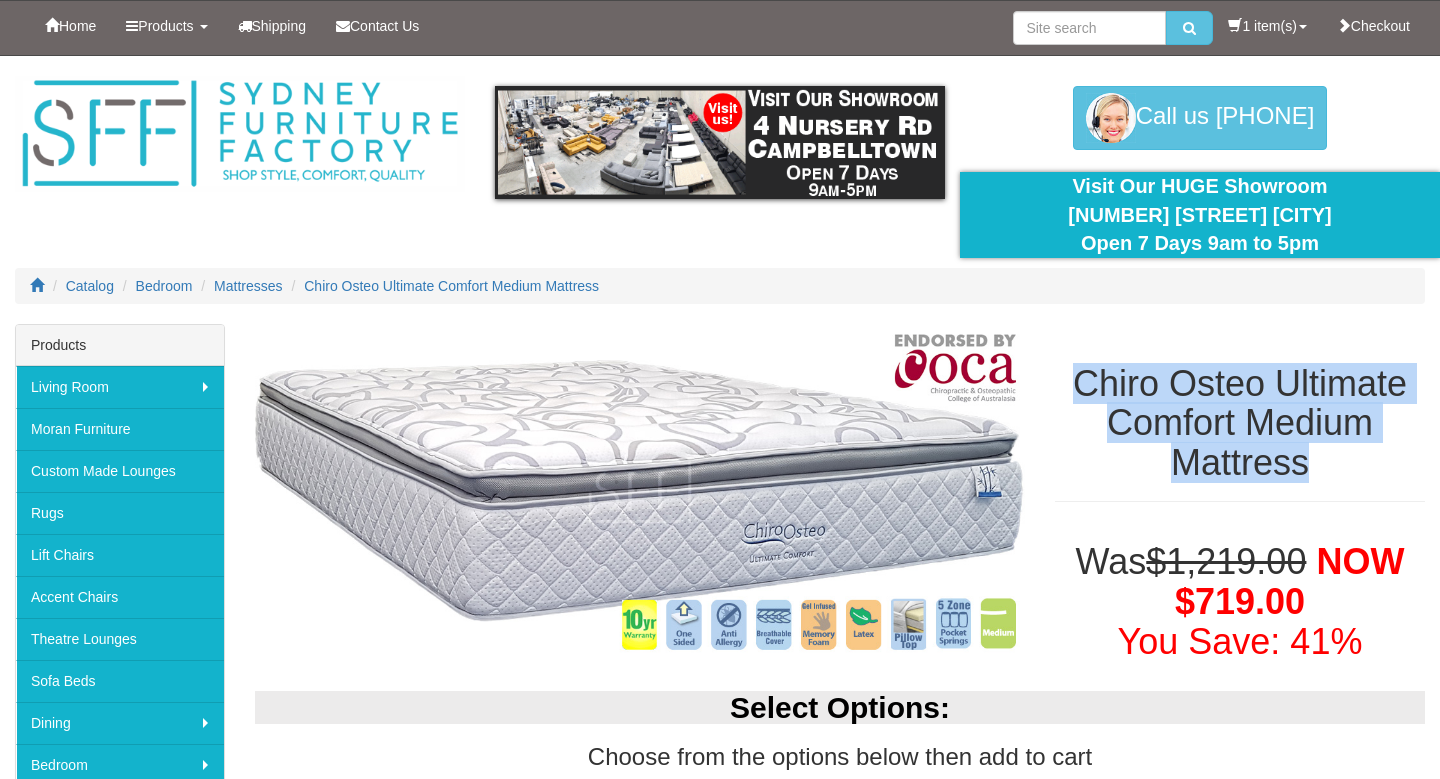 click on "Chiro Osteo Ultimate Comfort Medium Mattress" at bounding box center [1240, 423] 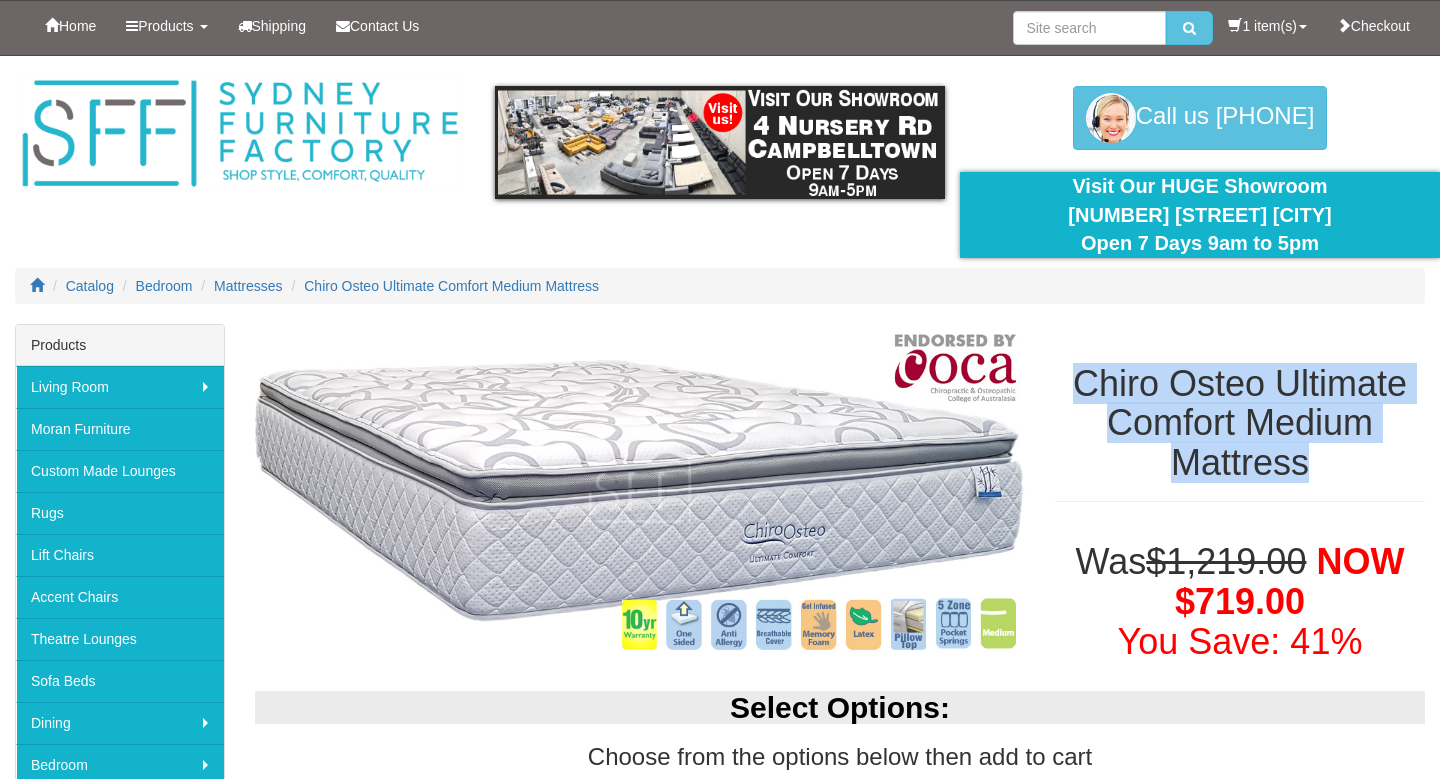 copy on "Chiro Osteo Ultimate Comfort Medium Mattress" 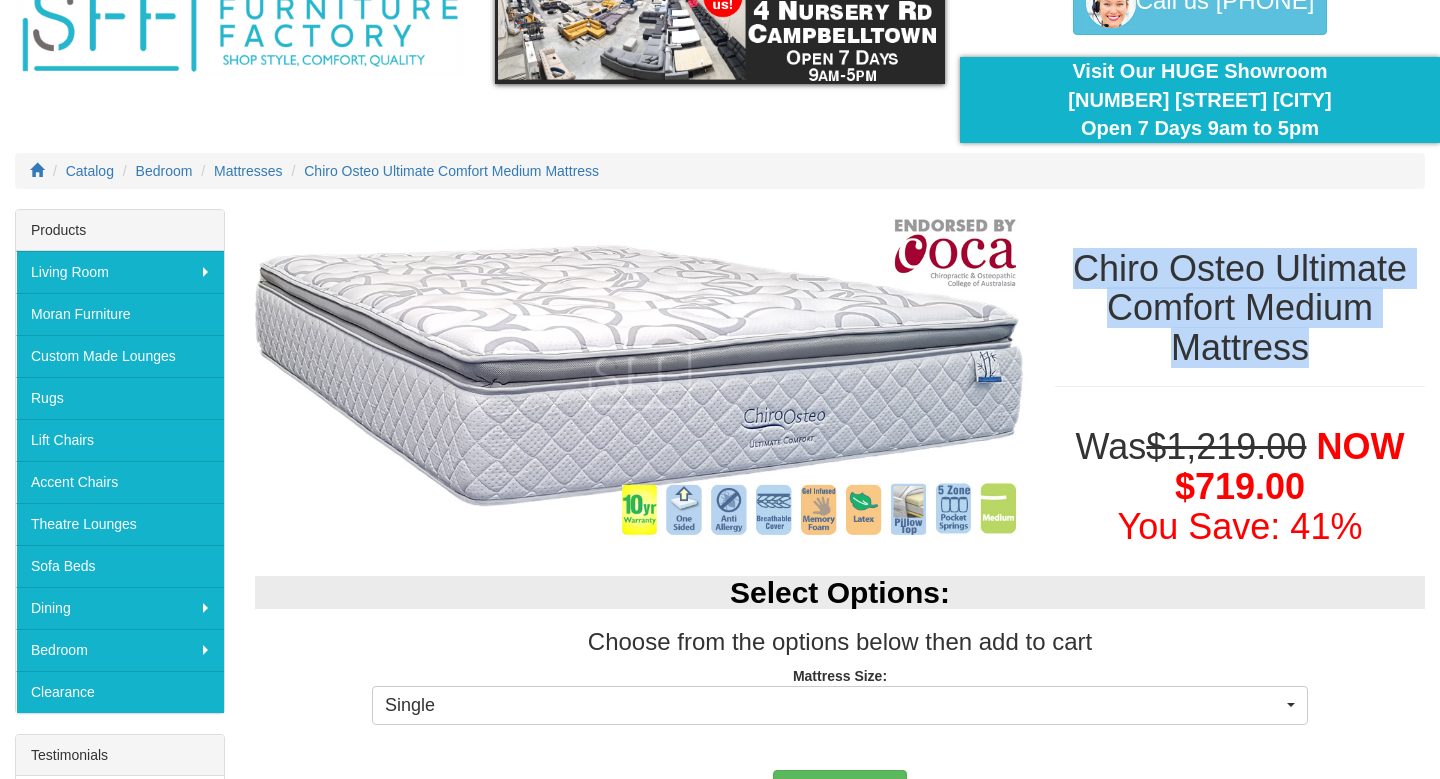 scroll, scrollTop: 69, scrollLeft: 0, axis: vertical 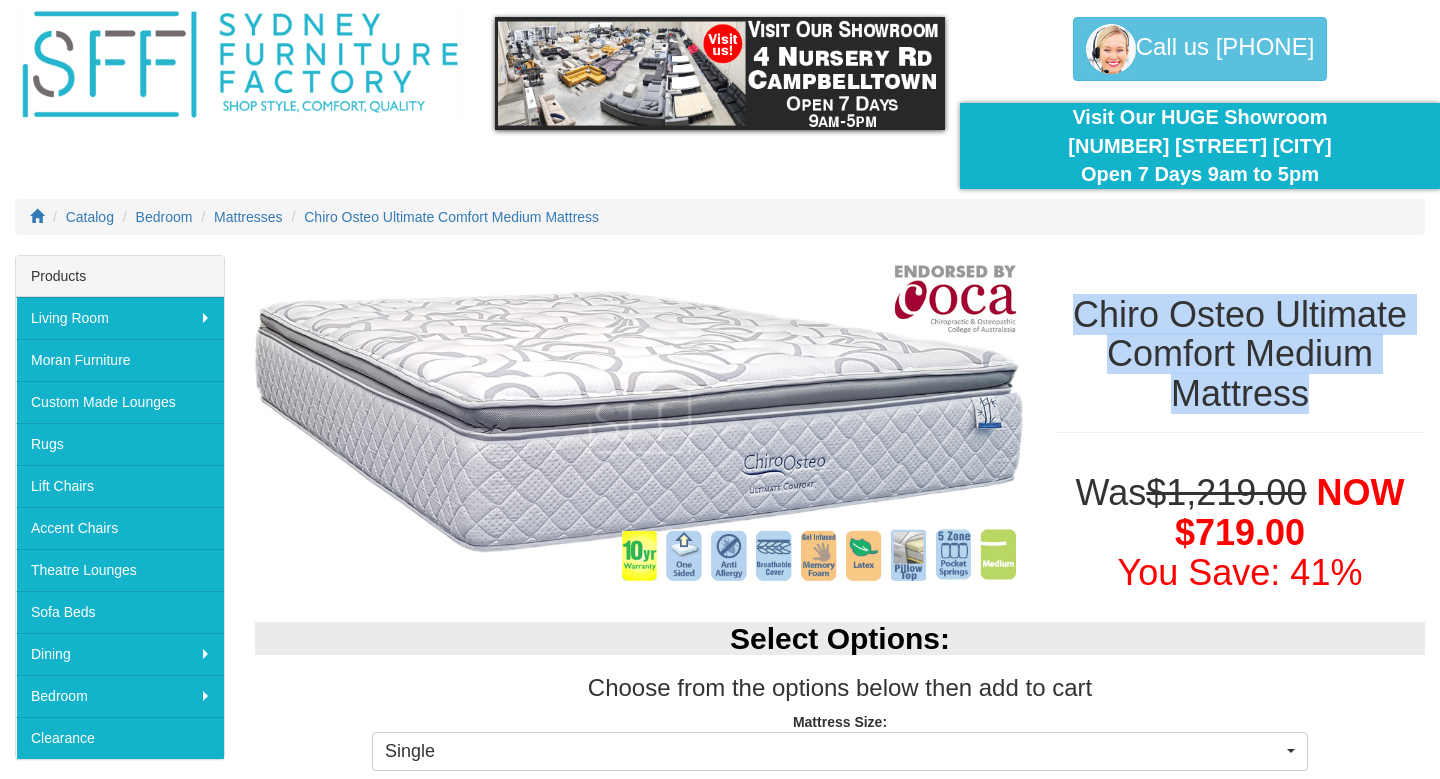 copy on "Chiro Osteo Ultimate Comfort Medium Mattress" 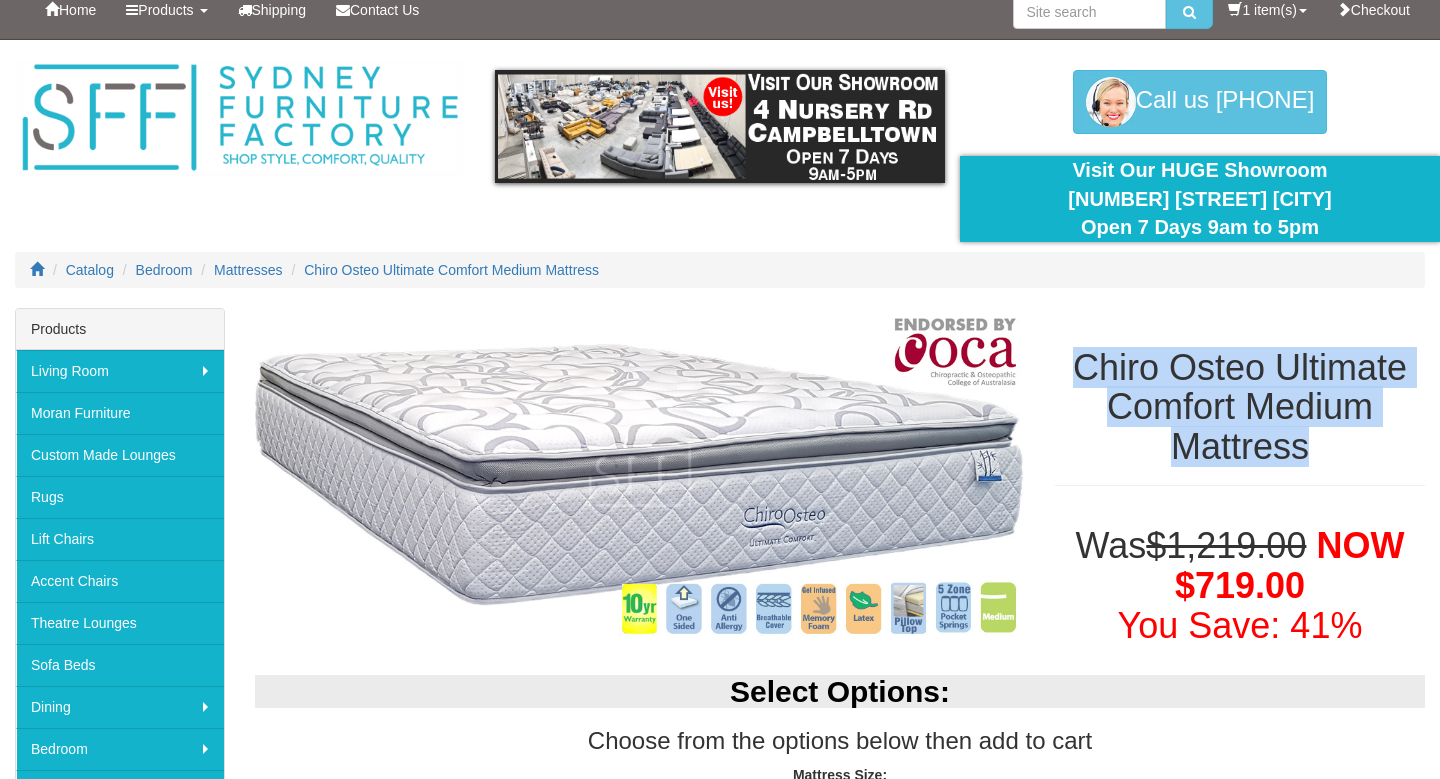 scroll, scrollTop: 0, scrollLeft: 0, axis: both 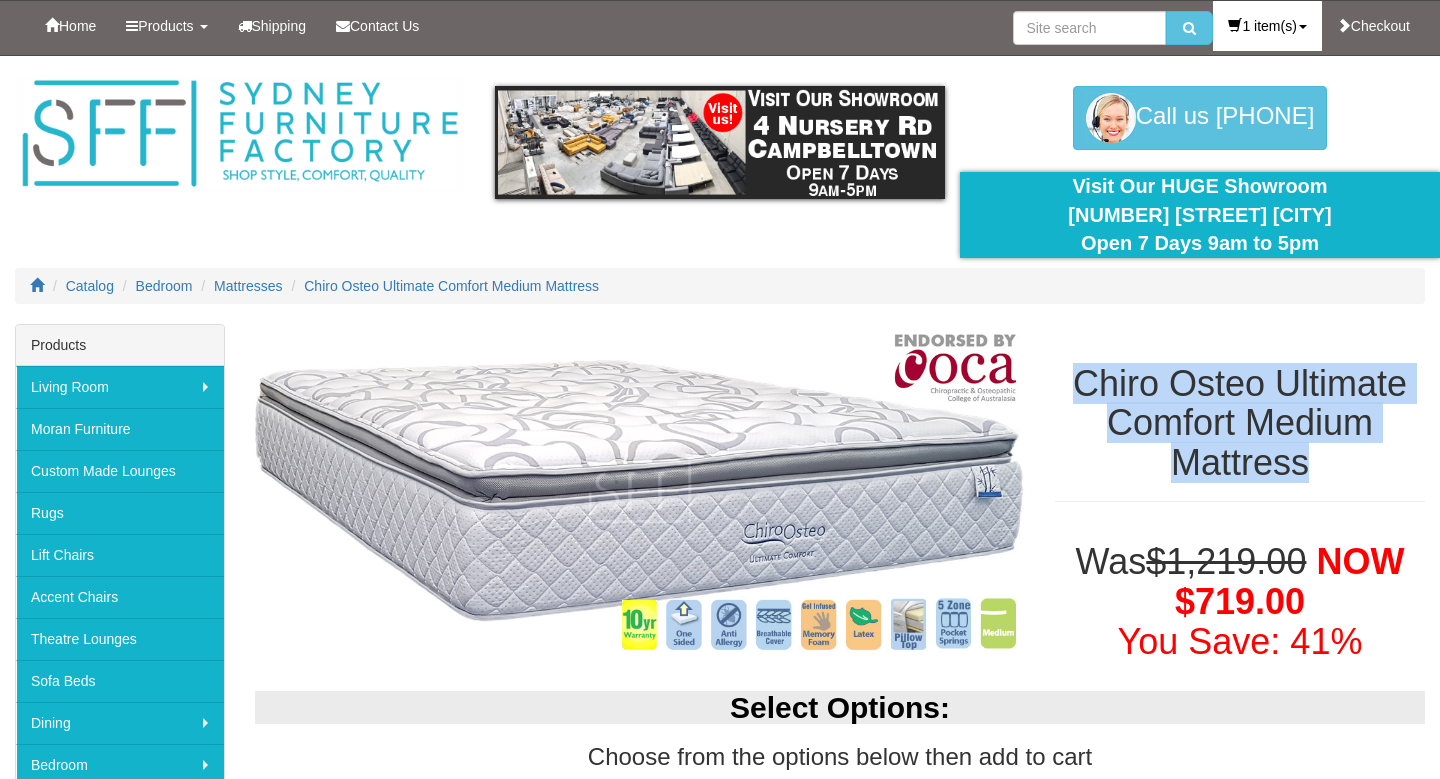 click on "1 item(s)" at bounding box center [1267, 26] 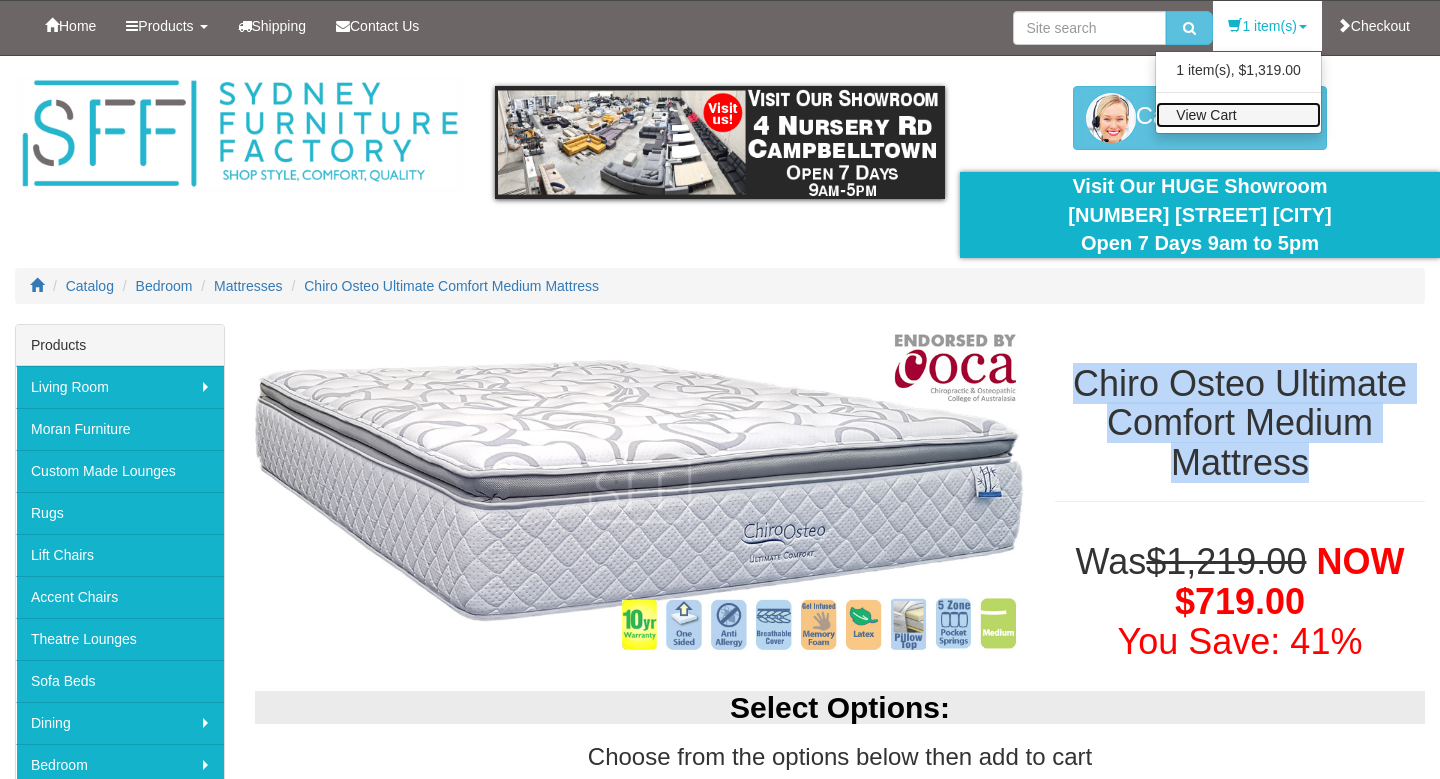 click on "View Cart" at bounding box center [1238, 115] 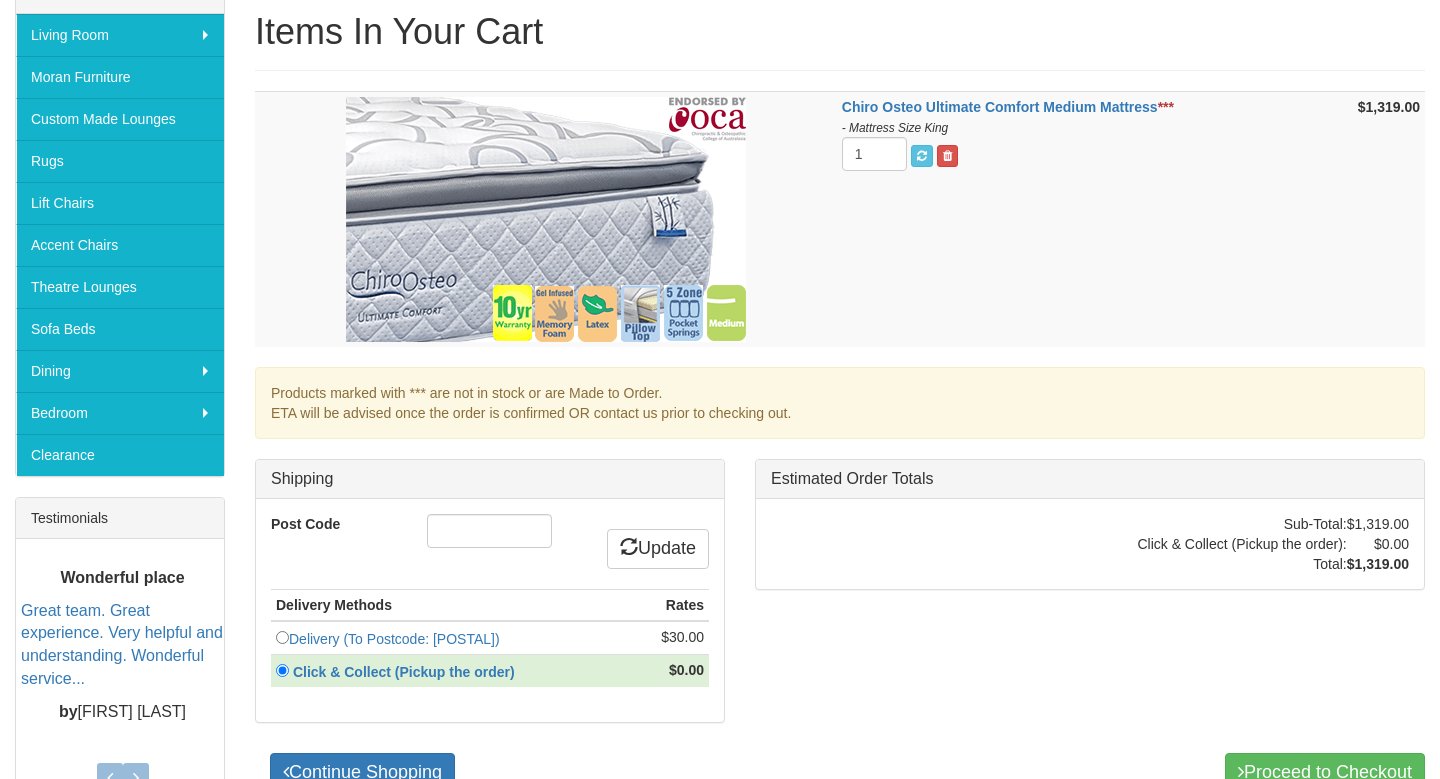 scroll, scrollTop: 354, scrollLeft: 0, axis: vertical 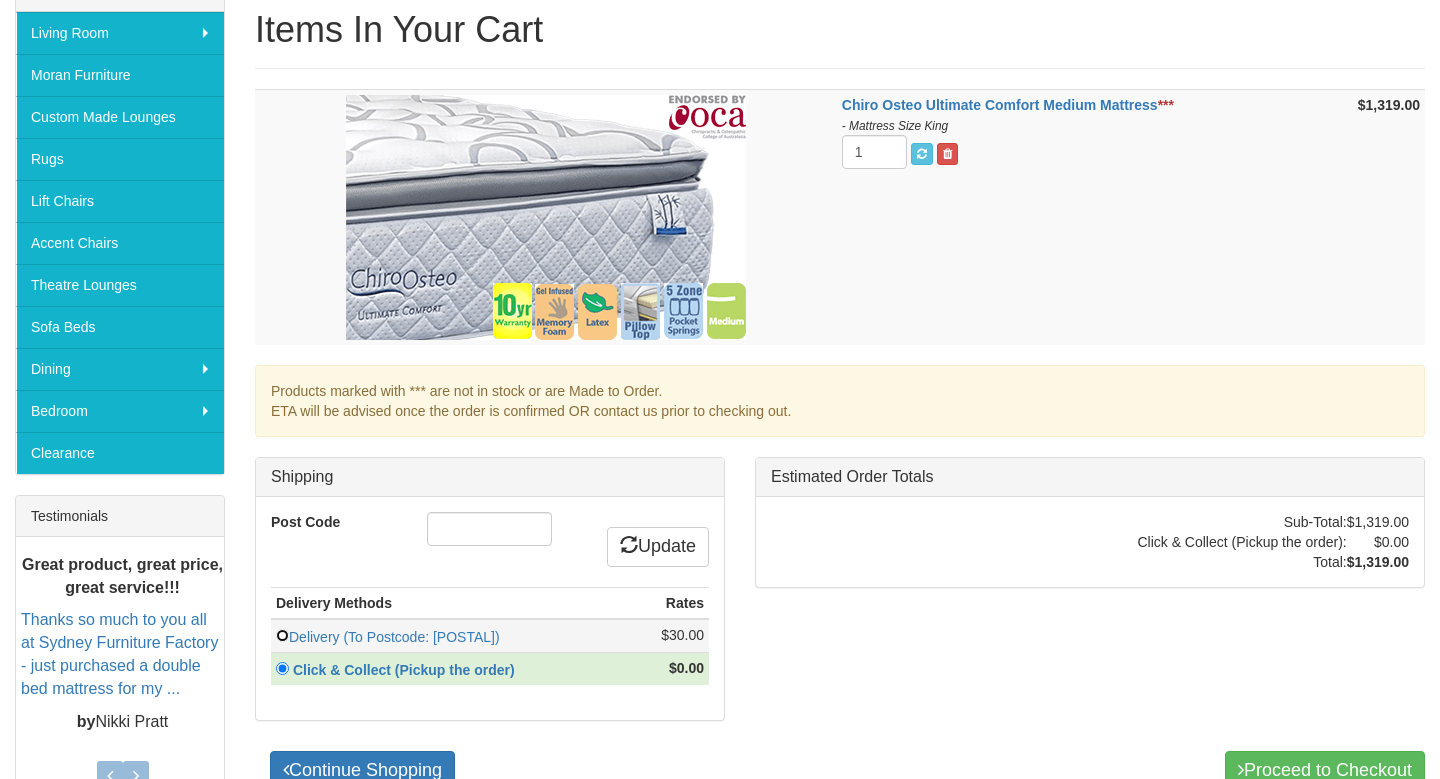 click at bounding box center (282, 635) 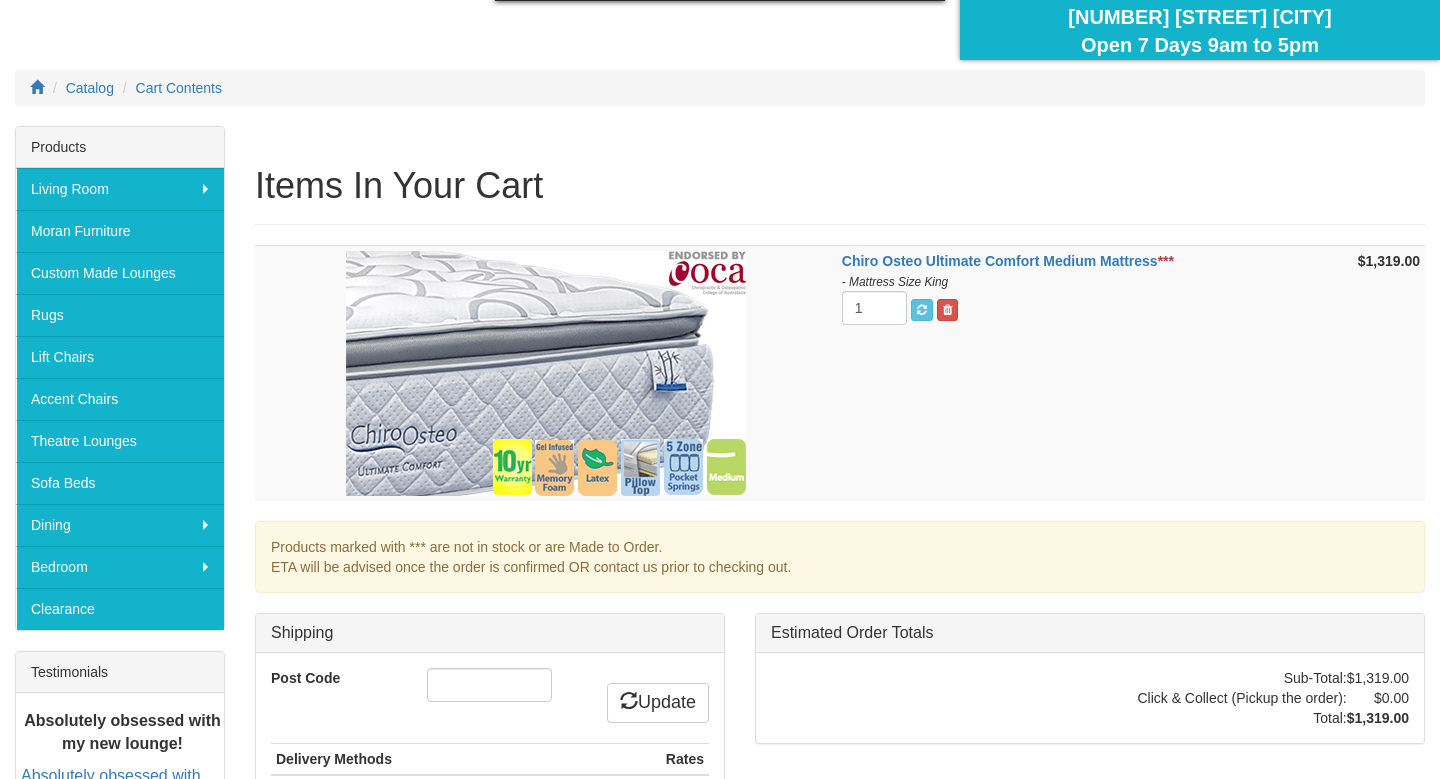 scroll, scrollTop: 484, scrollLeft: 0, axis: vertical 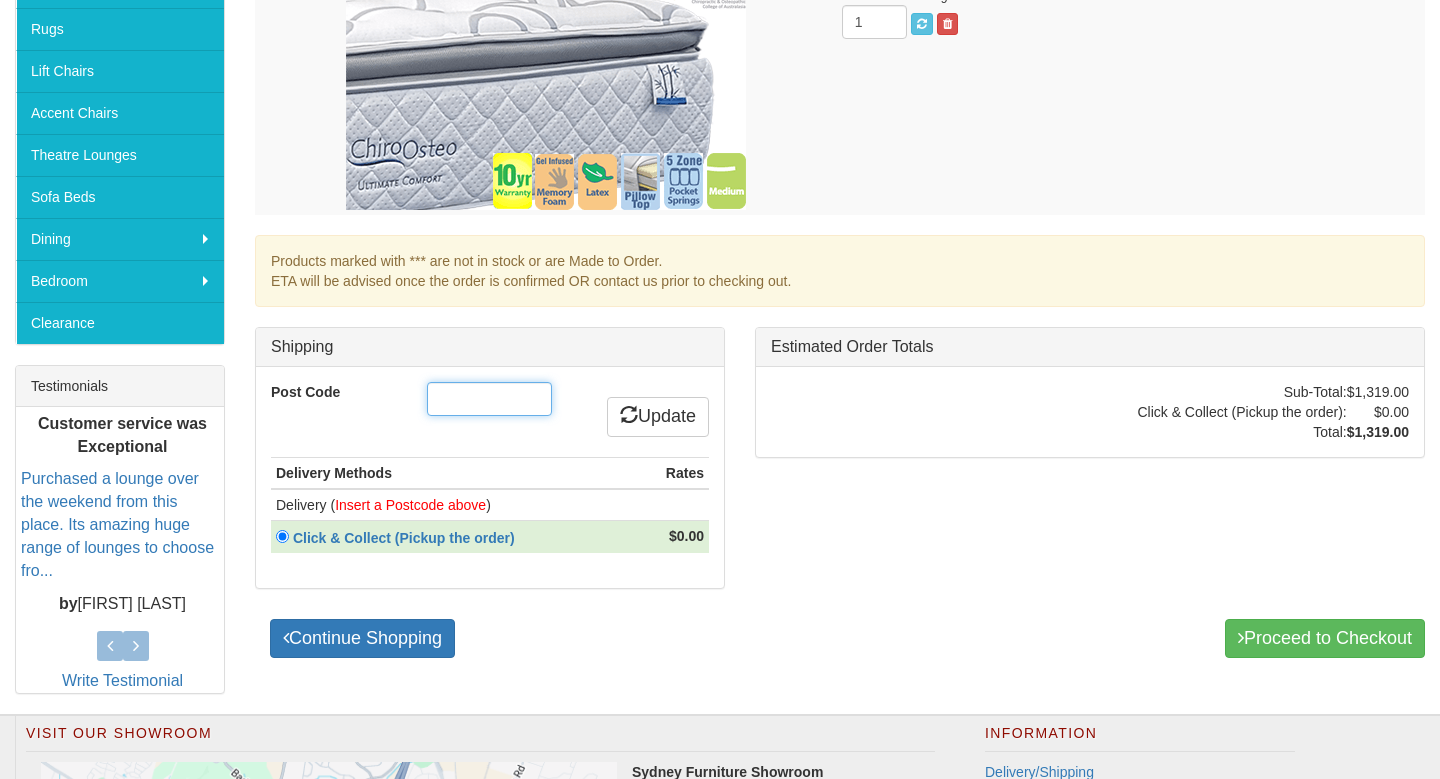 click on "Post Code" at bounding box center (489, 399) 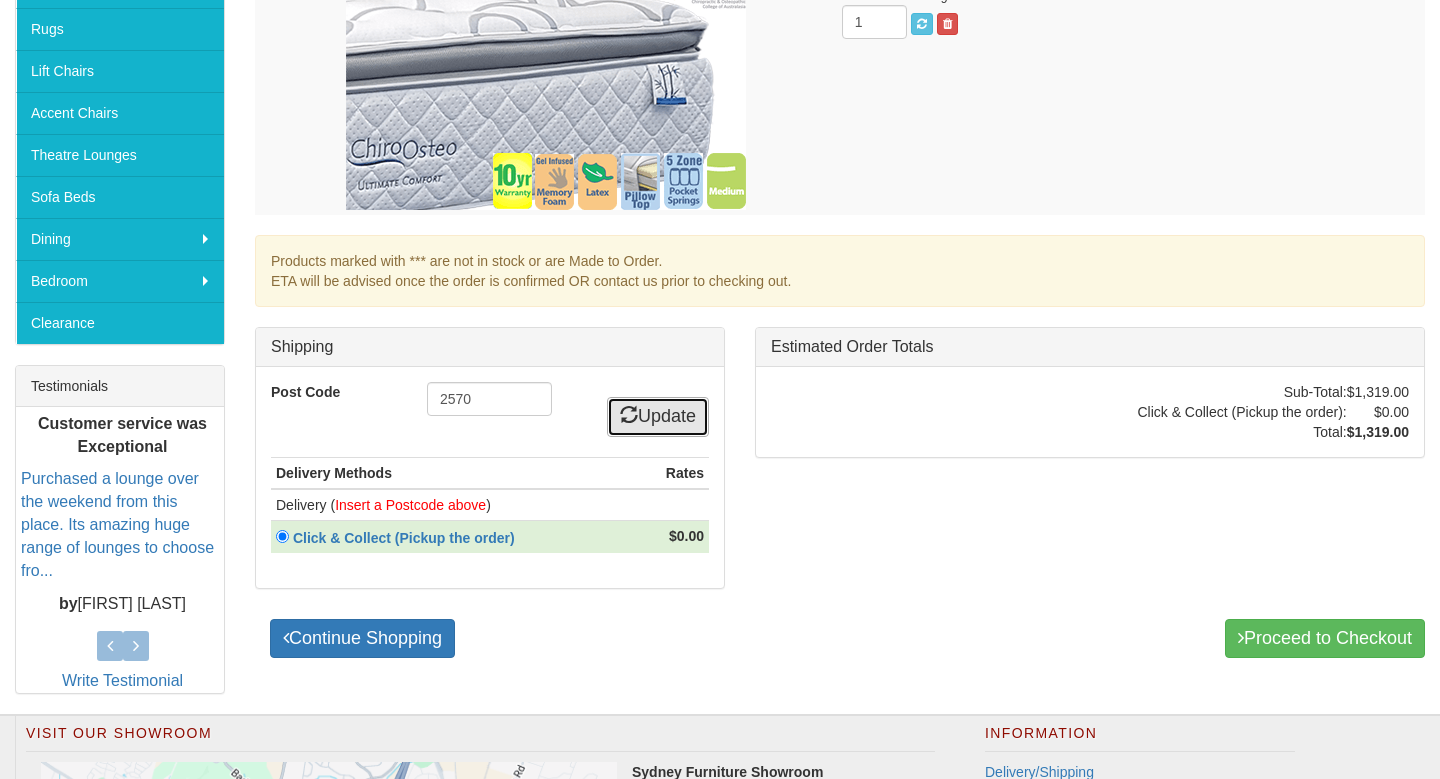 click on "Update" at bounding box center [658, 417] 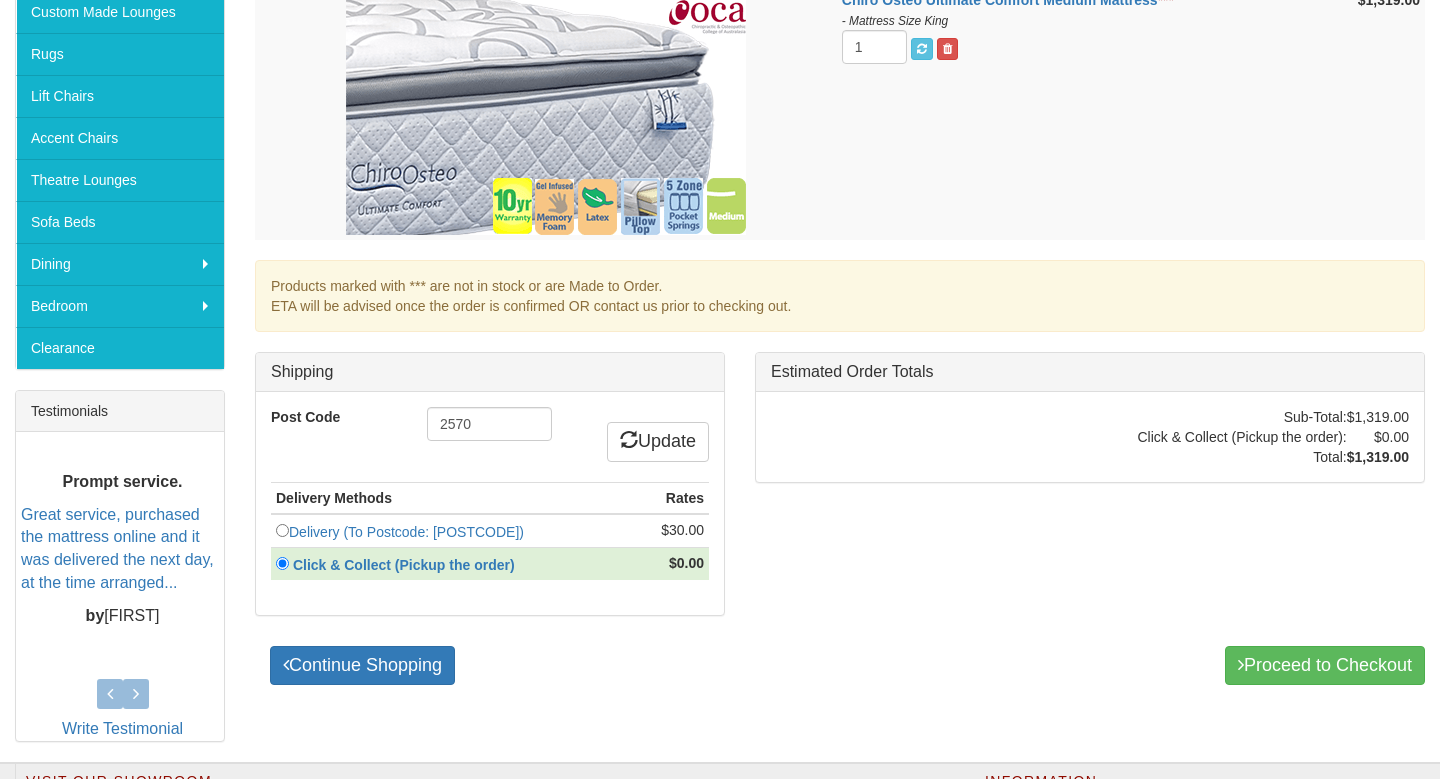 scroll, scrollTop: 472, scrollLeft: 0, axis: vertical 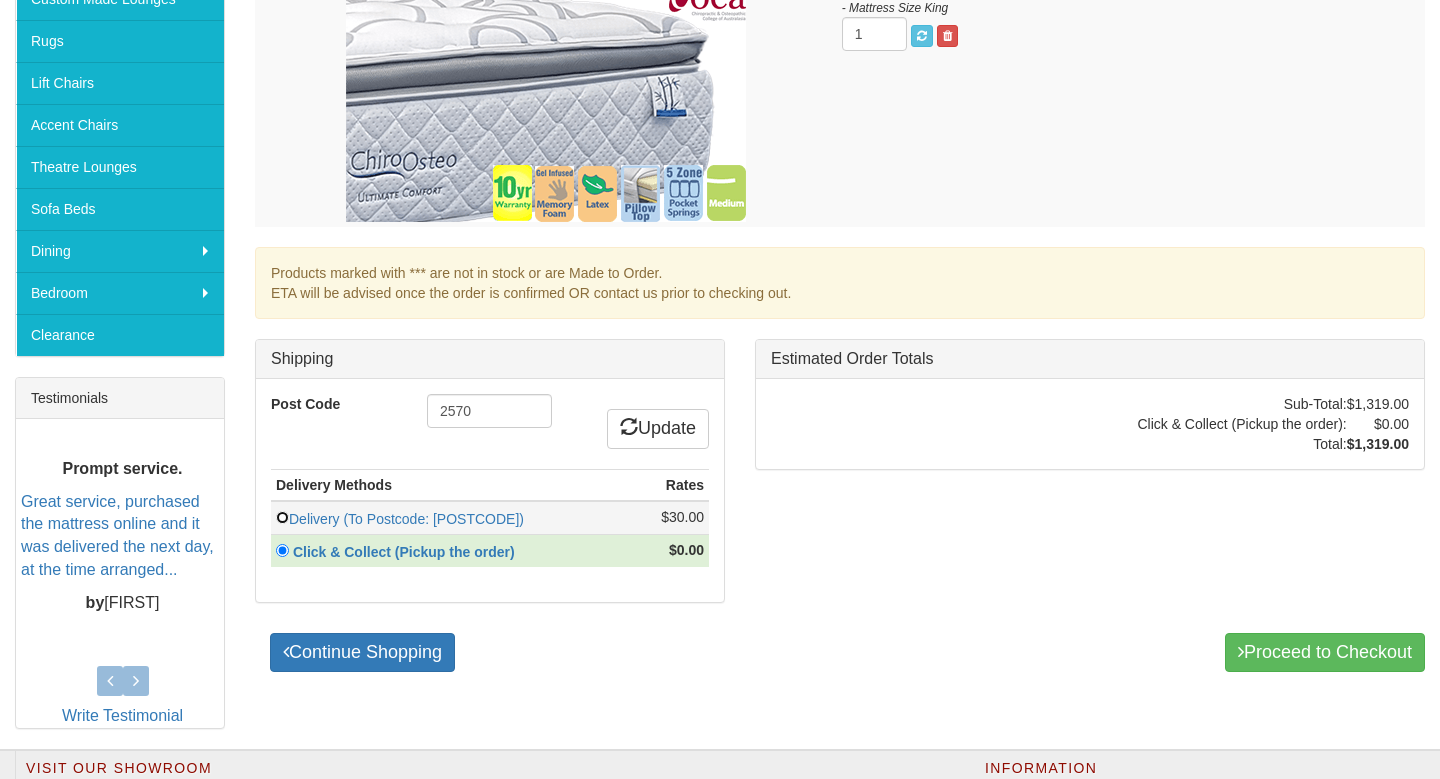 click at bounding box center [282, 517] 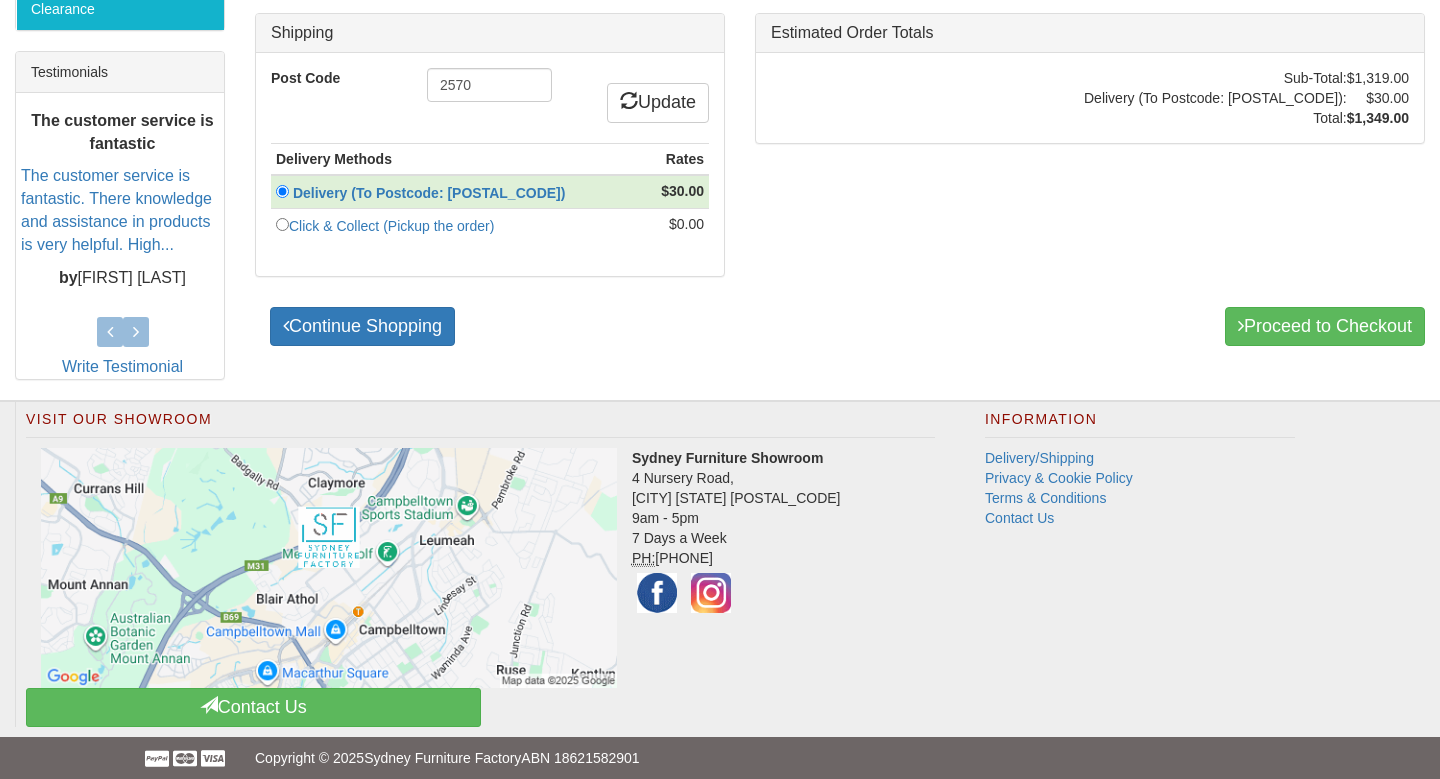 scroll, scrollTop: 808, scrollLeft: 0, axis: vertical 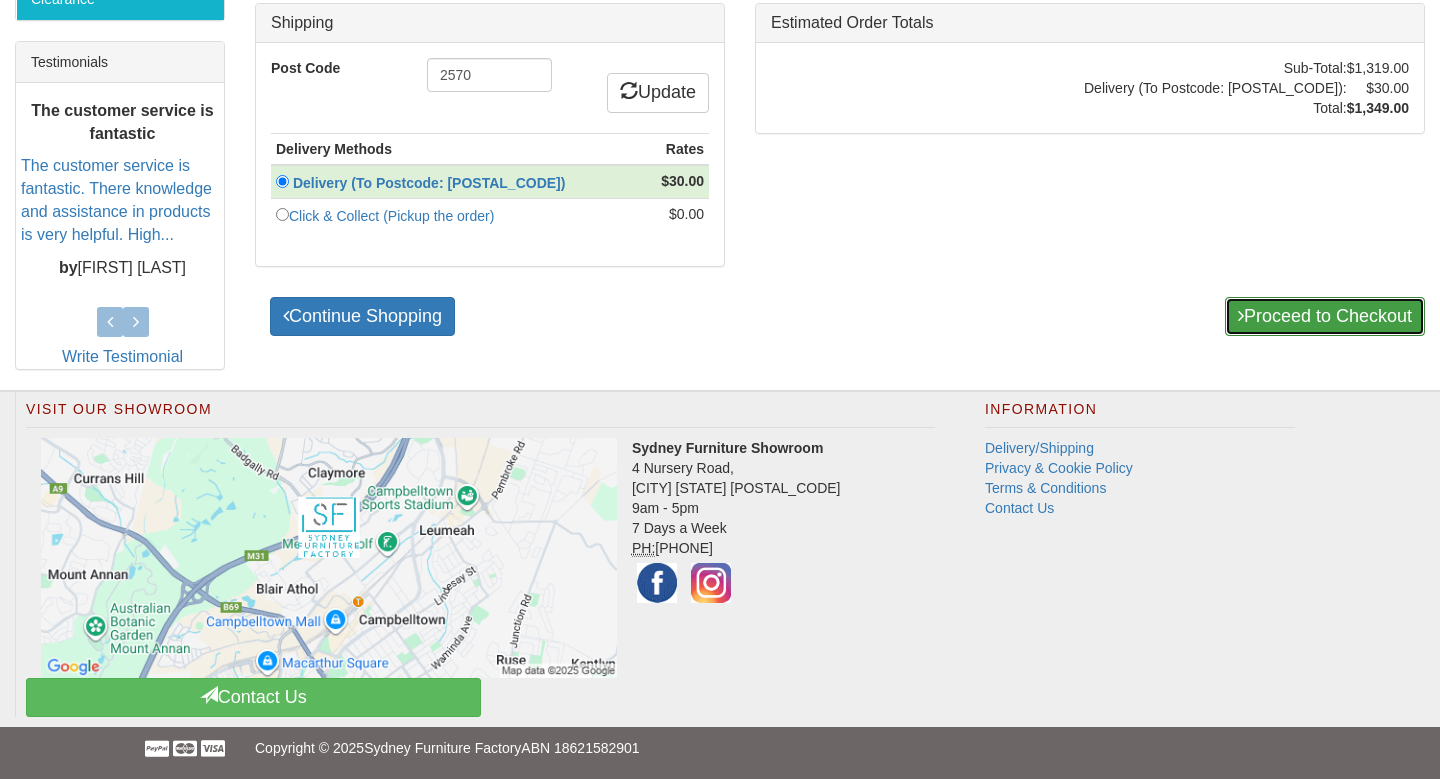 click on "Proceed to Checkout" at bounding box center (1325, 317) 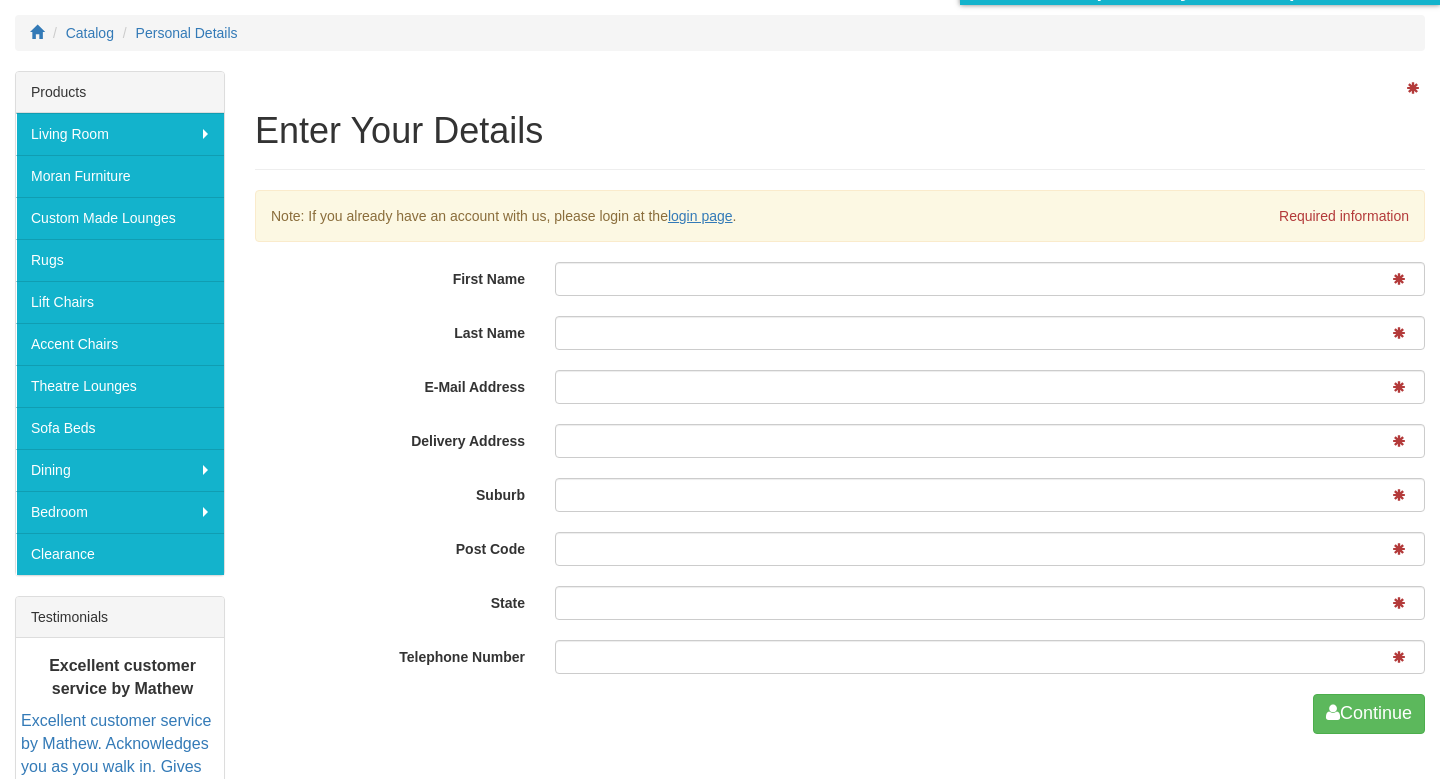 scroll, scrollTop: 255, scrollLeft: 0, axis: vertical 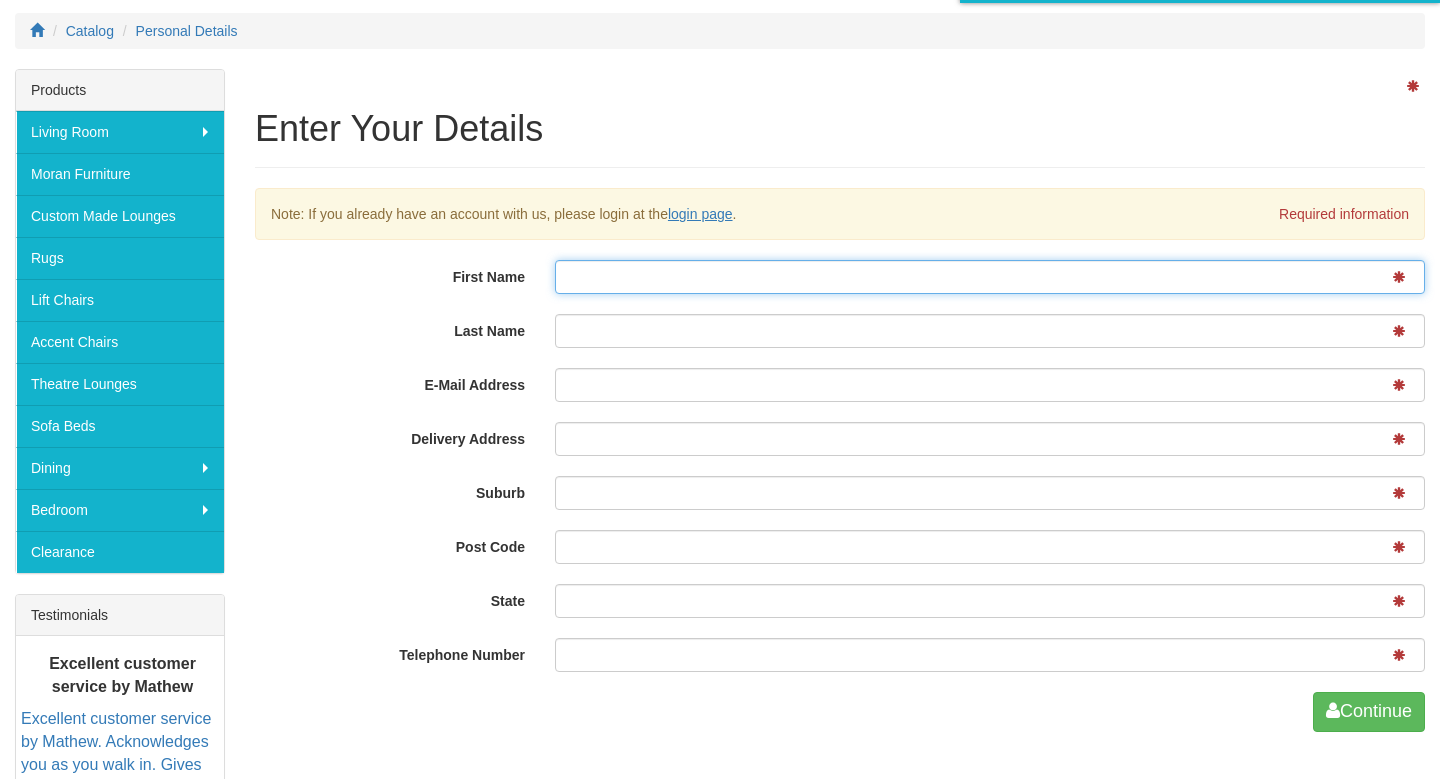 click on "First Name" at bounding box center [990, 277] 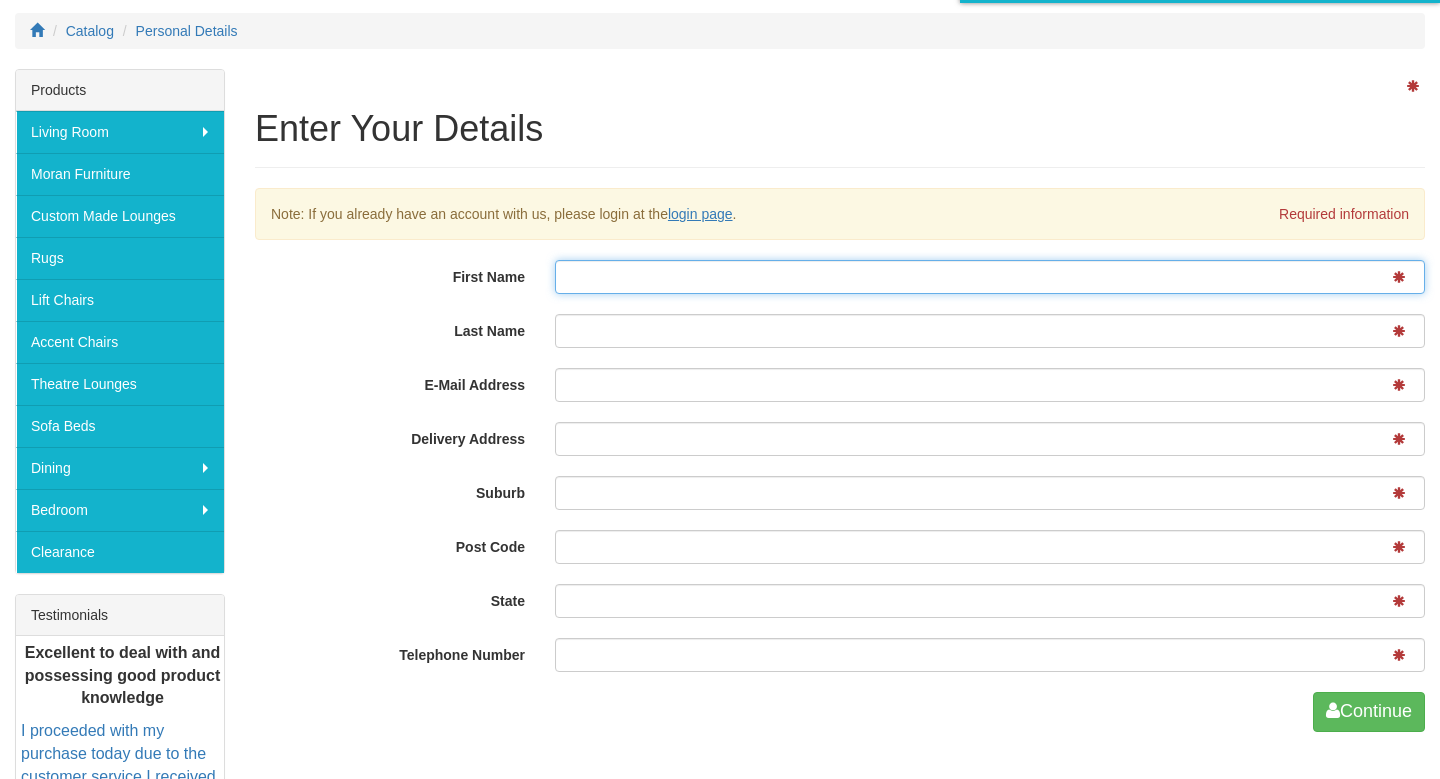 type on "[FIRST]" 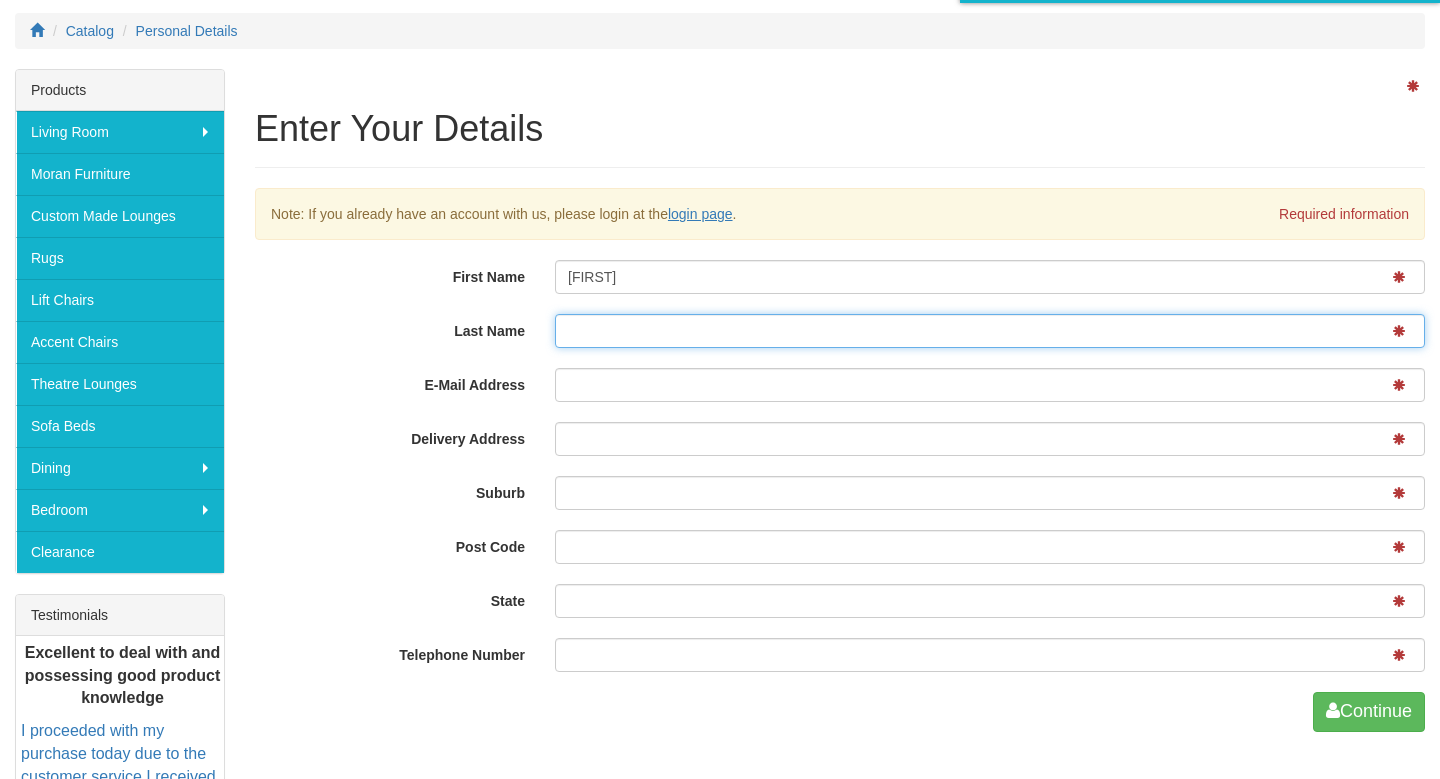 type on "[LAST]" 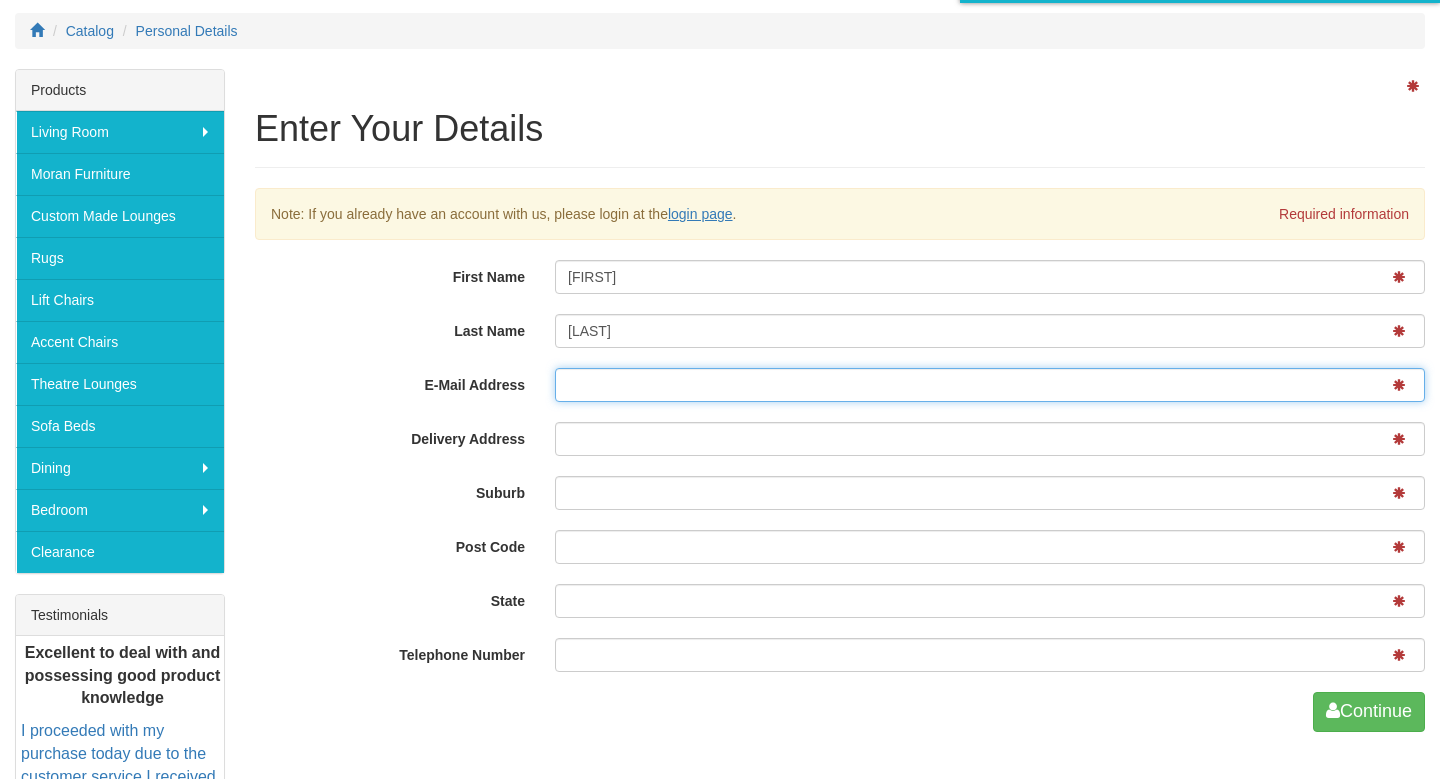 type on "[EMAIL]" 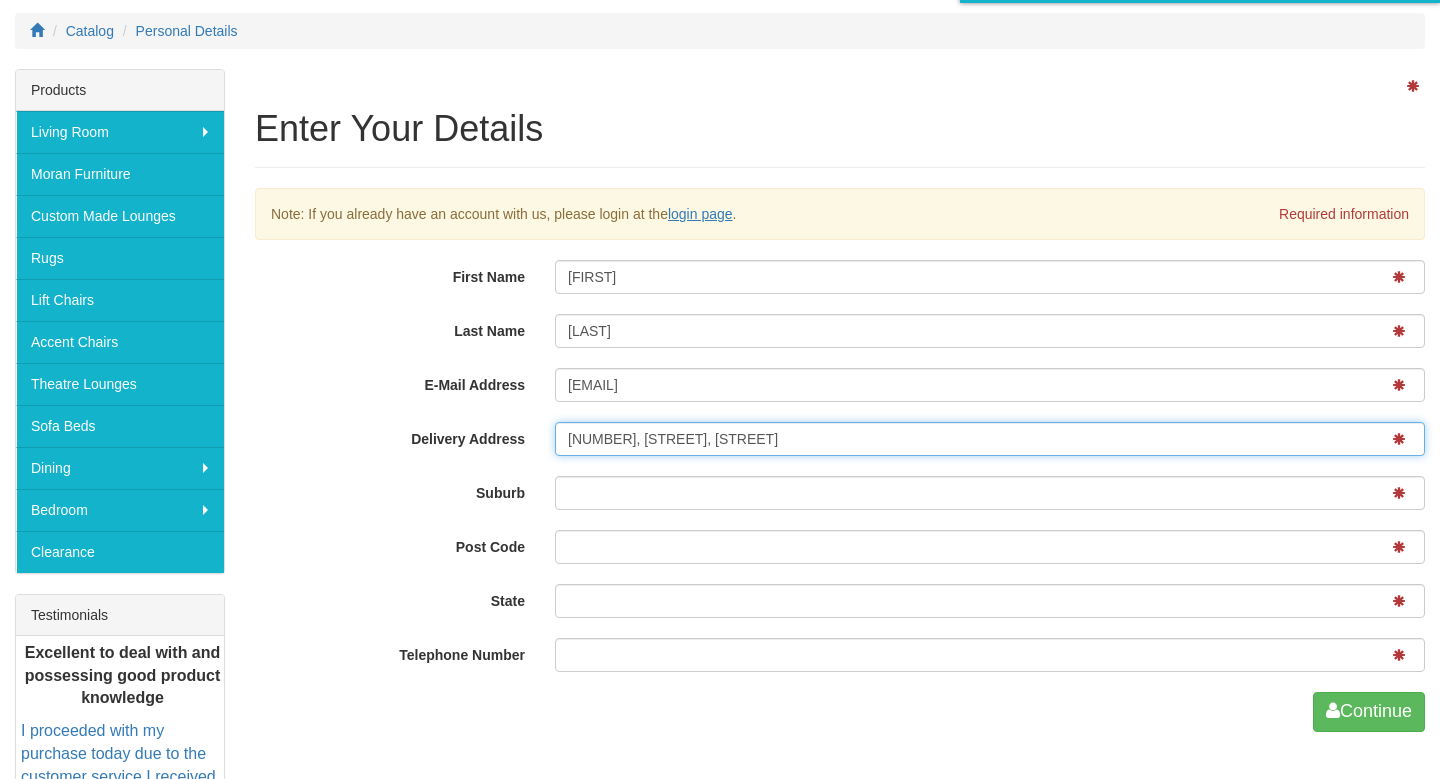 type on "[CITY]" 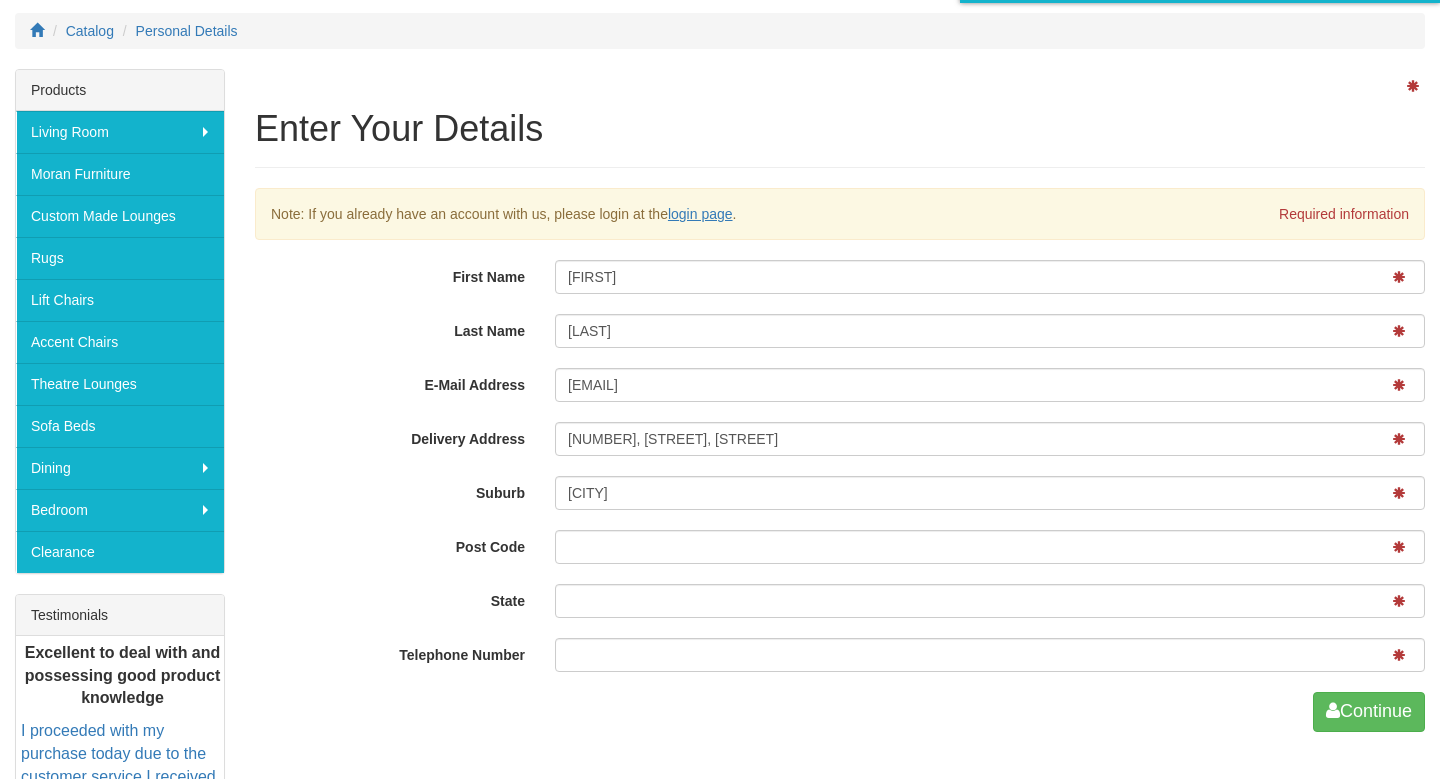 type on "[POSTAL_CODE]" 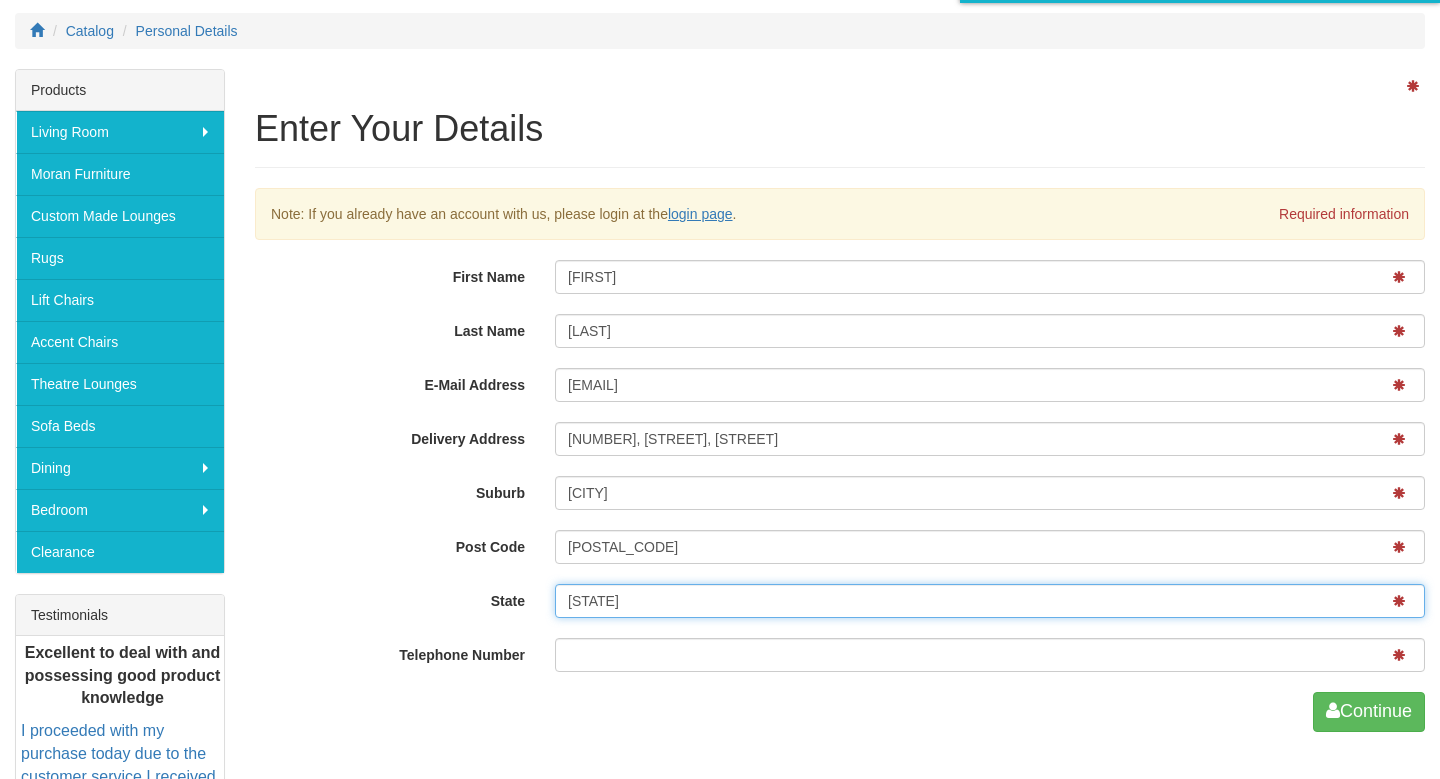 type on "[PHONE]" 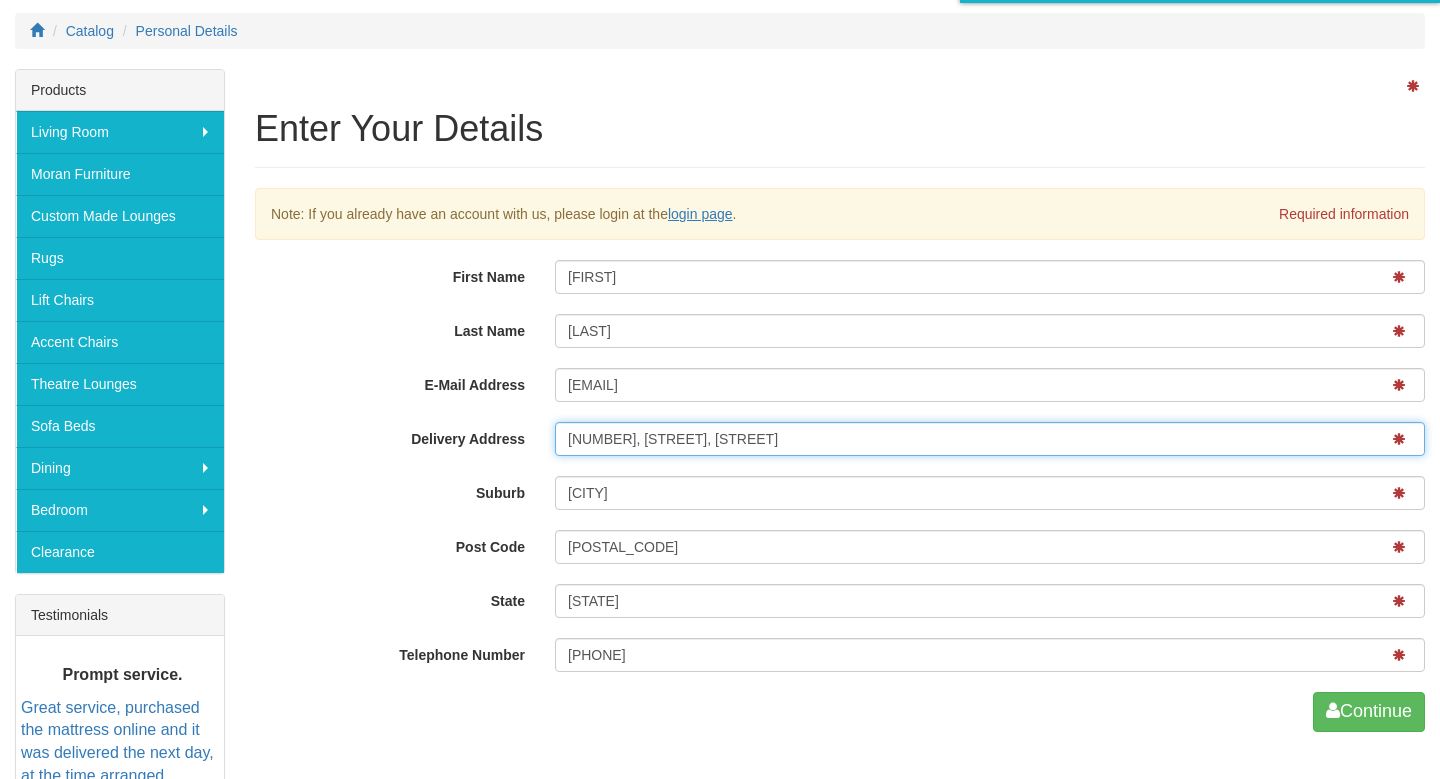drag, startPoint x: 694, startPoint y: 445, endPoint x: 480, endPoint y: 422, distance: 215.23244 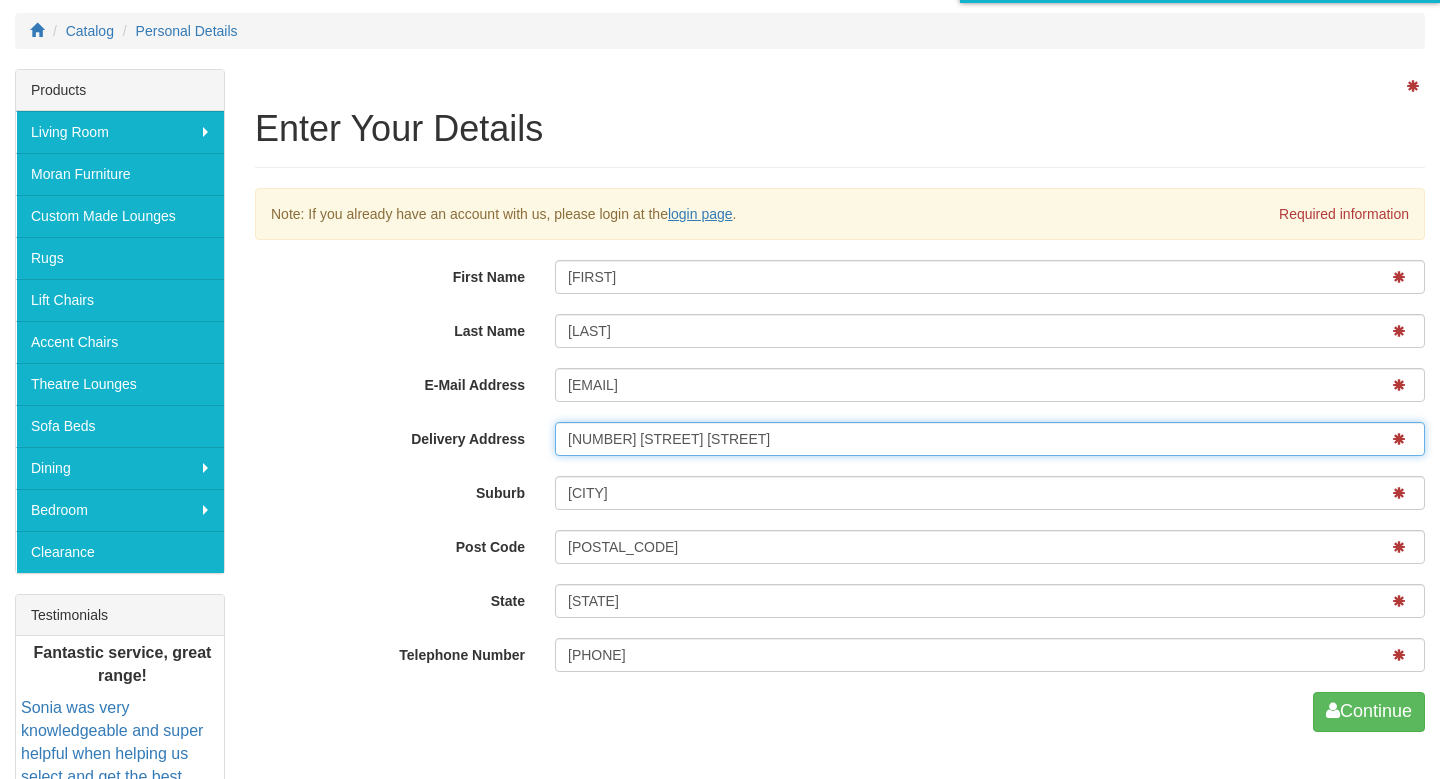 type on "8 Moore Rd" 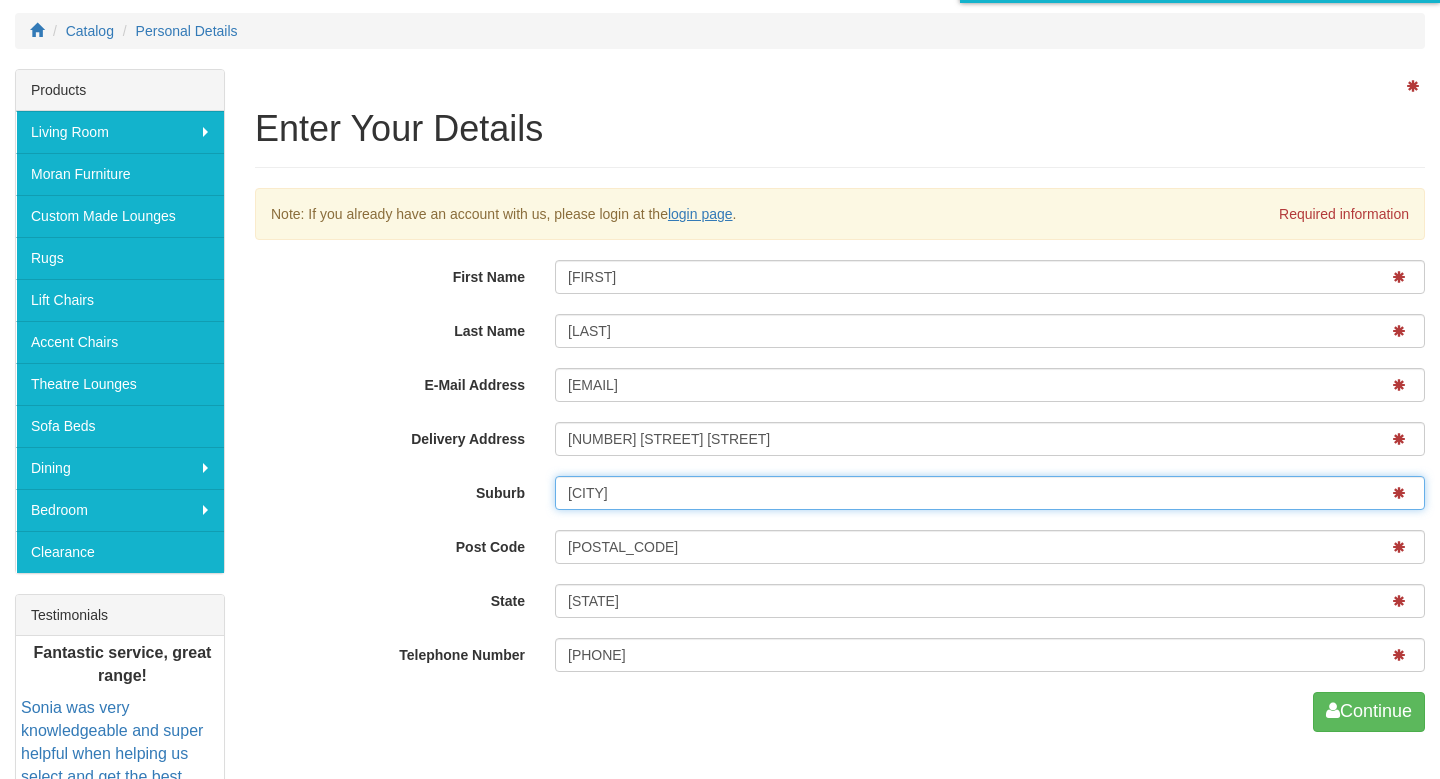 drag, startPoint x: 629, startPoint y: 497, endPoint x: 462, endPoint y: 496, distance: 167.00299 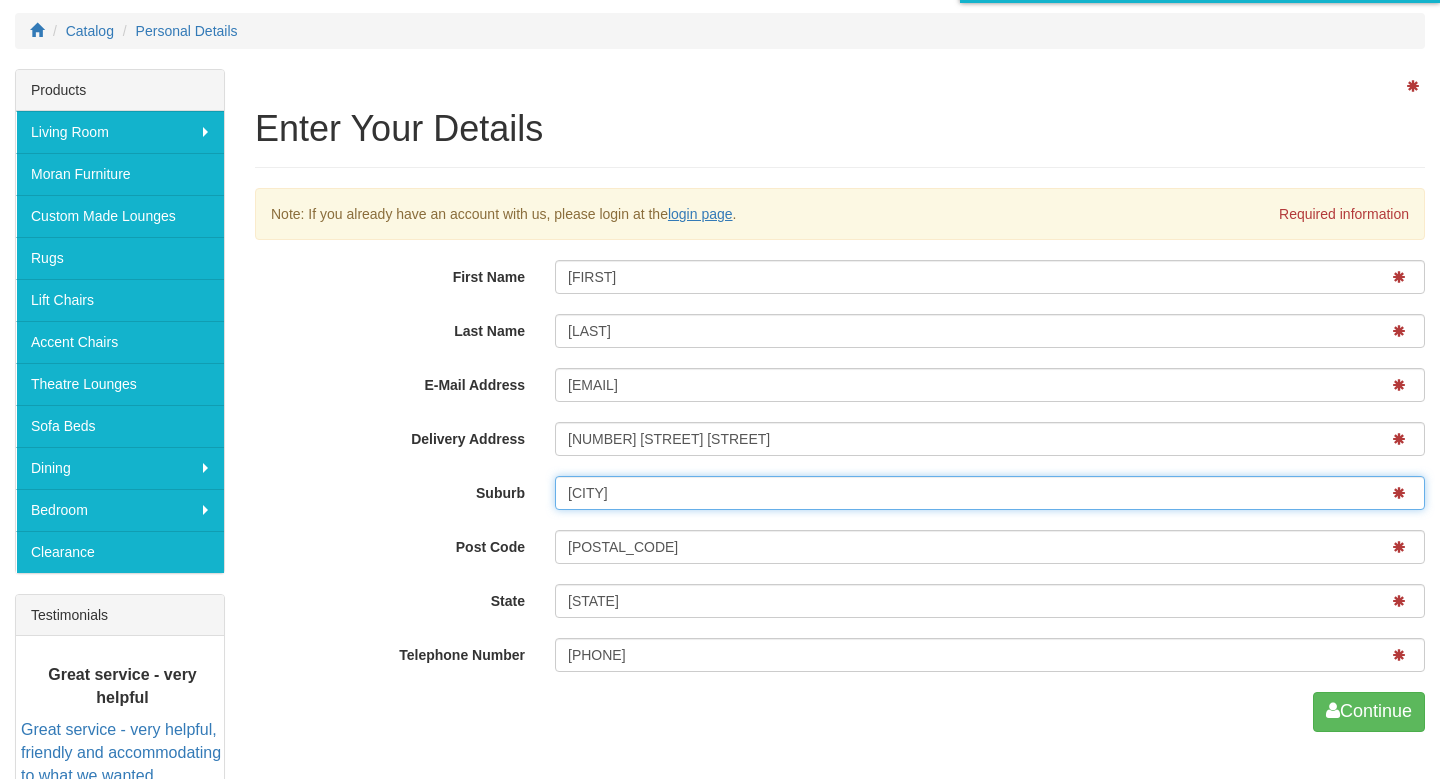 type on "OAKDALE" 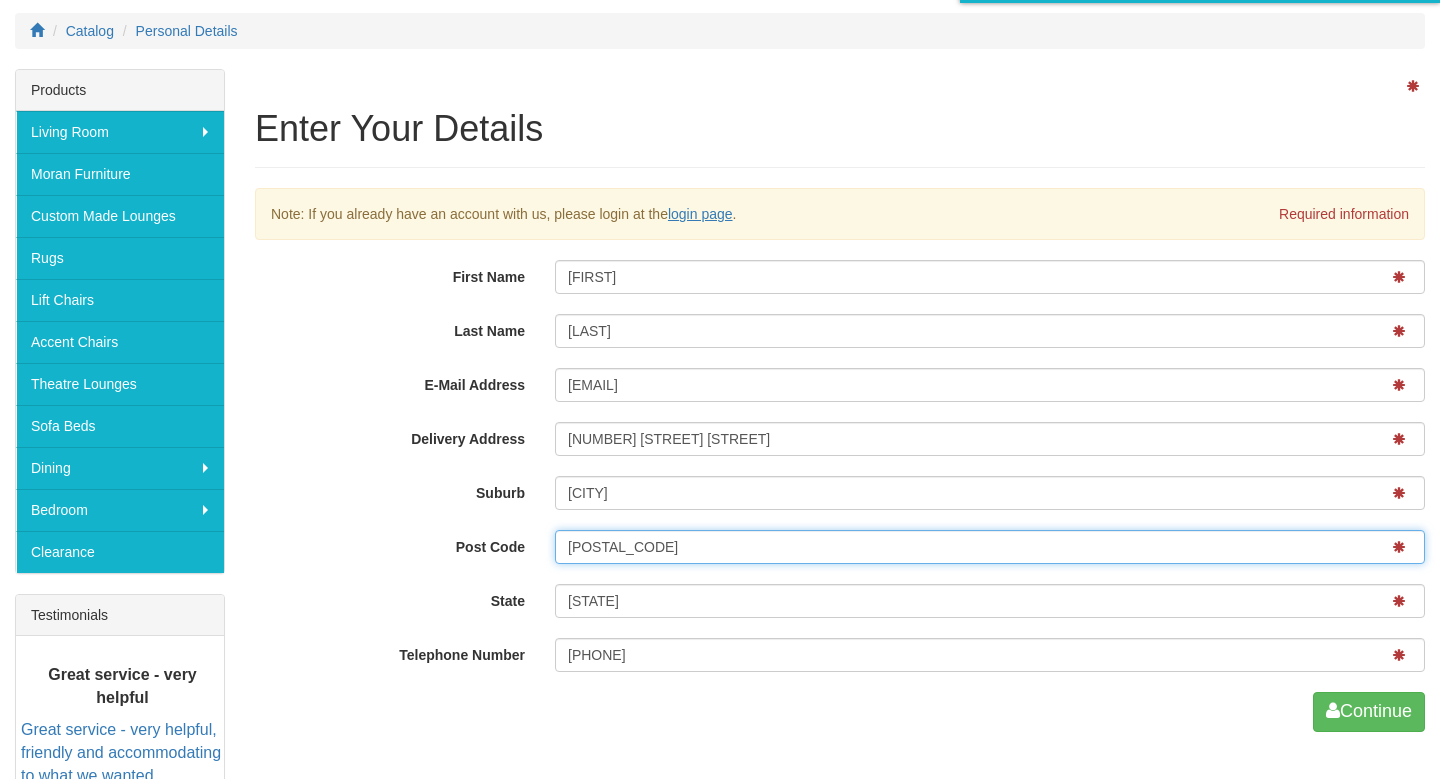 drag, startPoint x: 615, startPoint y: 554, endPoint x: 580, endPoint y: 553, distance: 35.014282 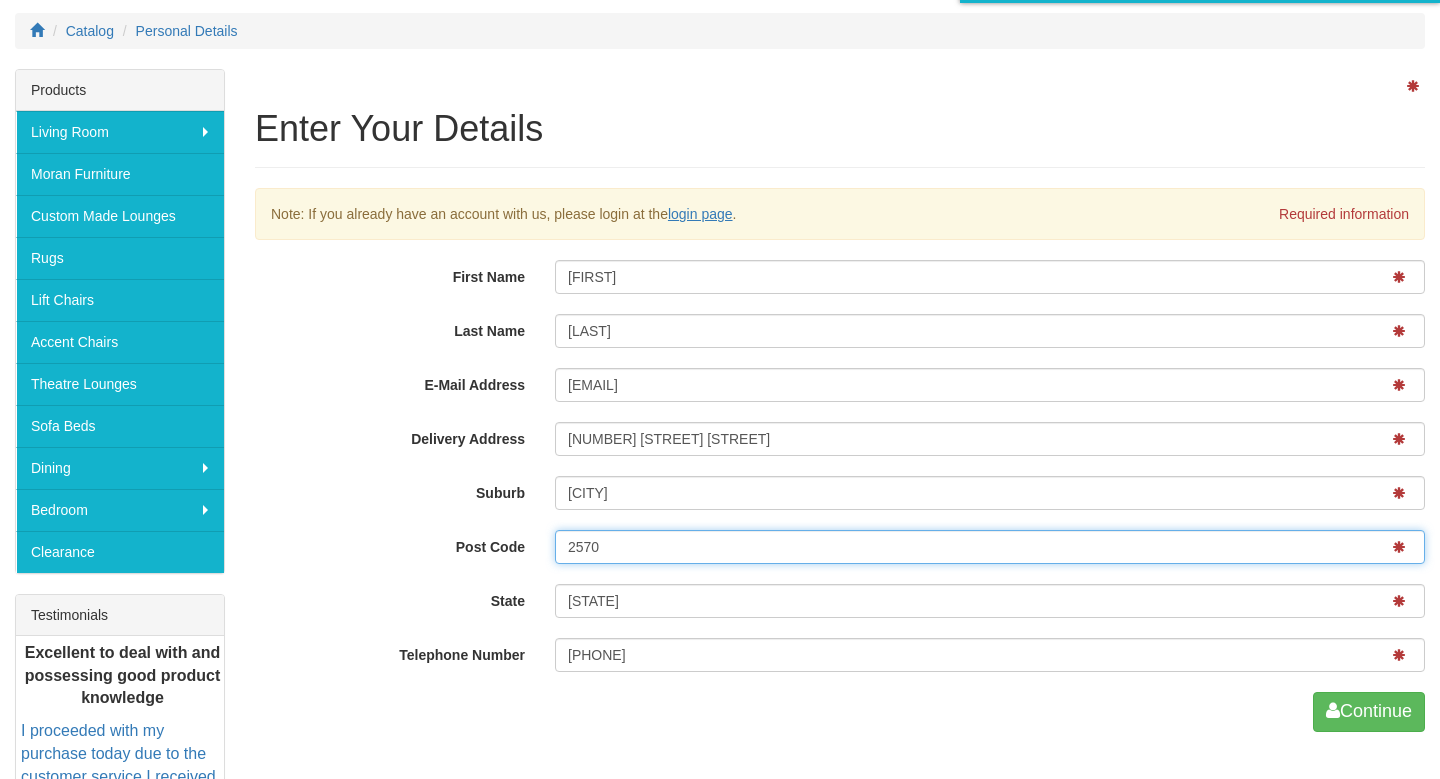 type on "2570" 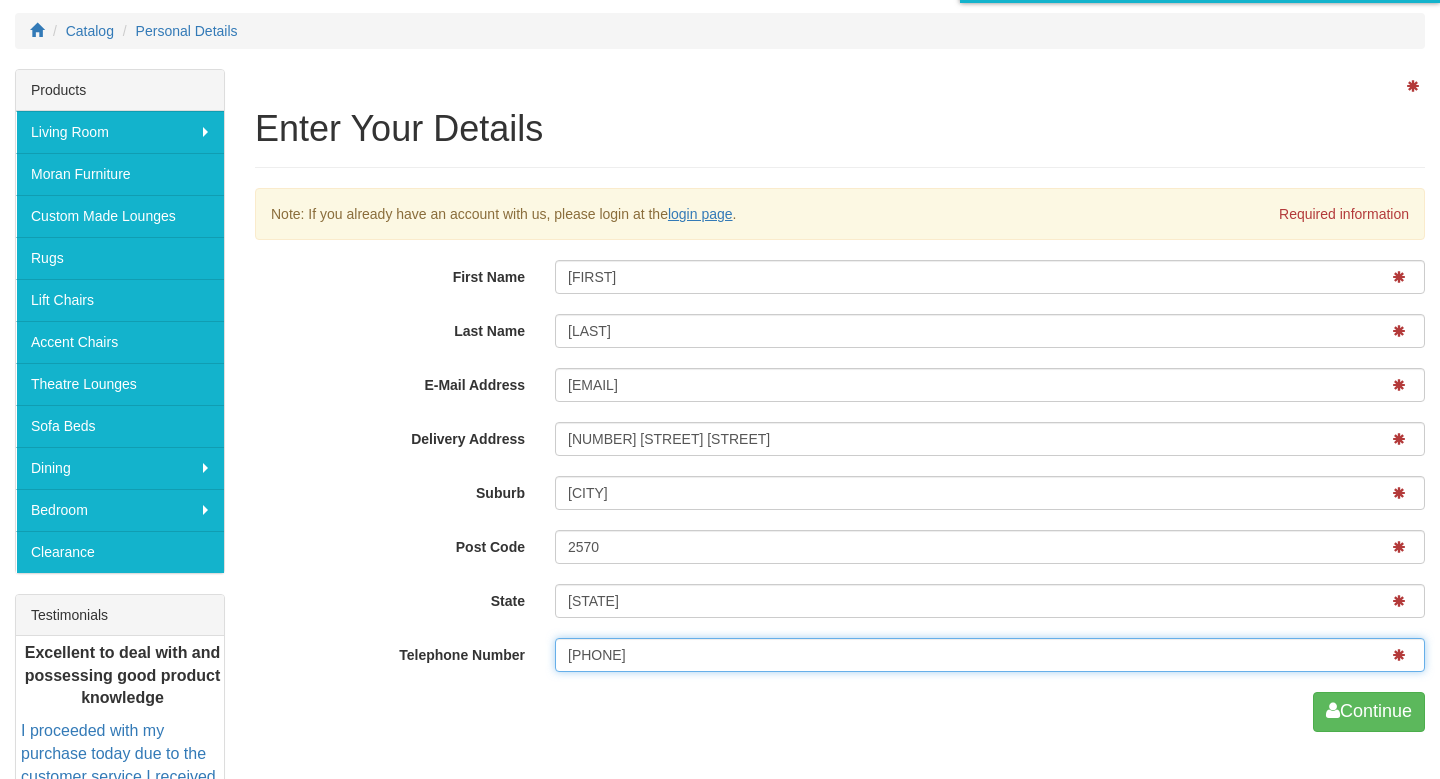drag, startPoint x: 676, startPoint y: 660, endPoint x: 444, endPoint y: 643, distance: 232.62201 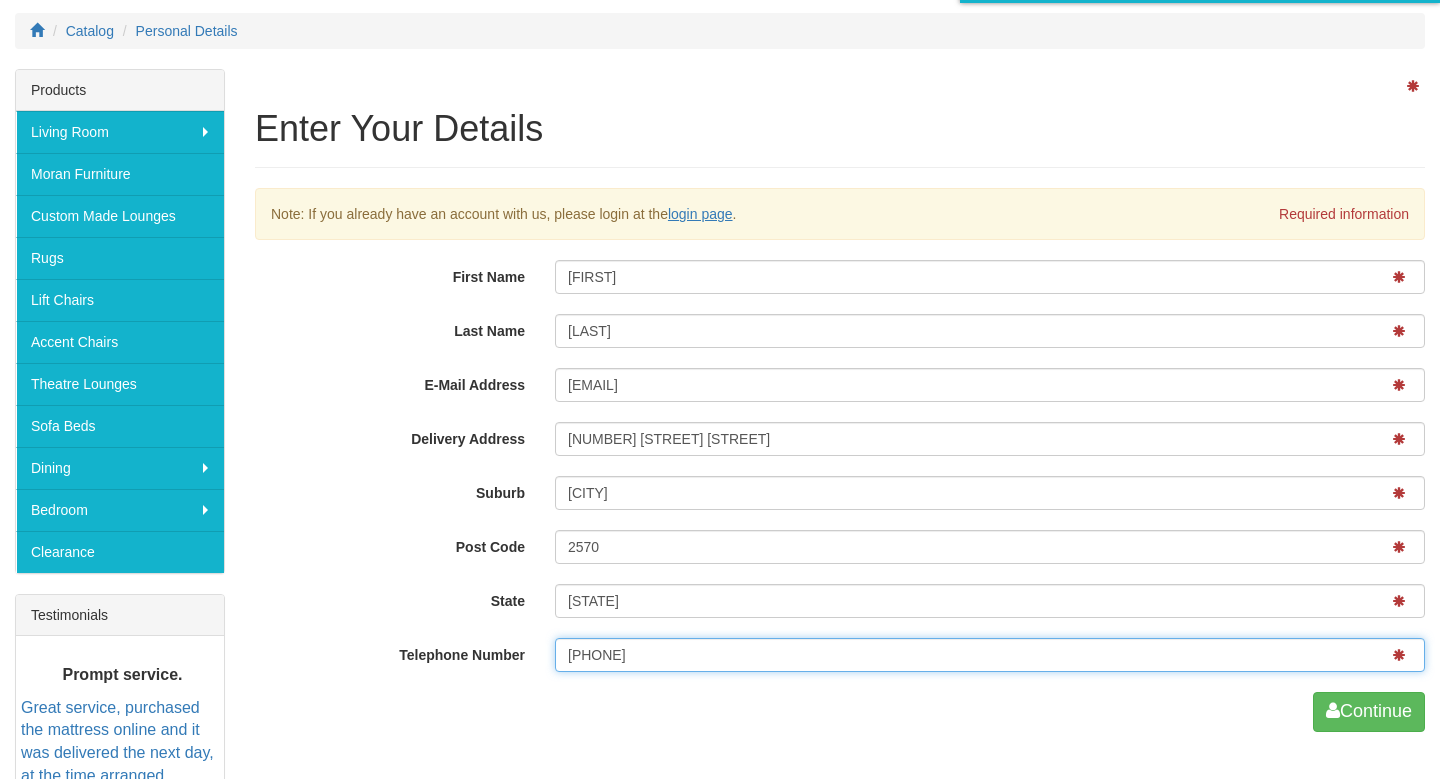 type on "0477721804" 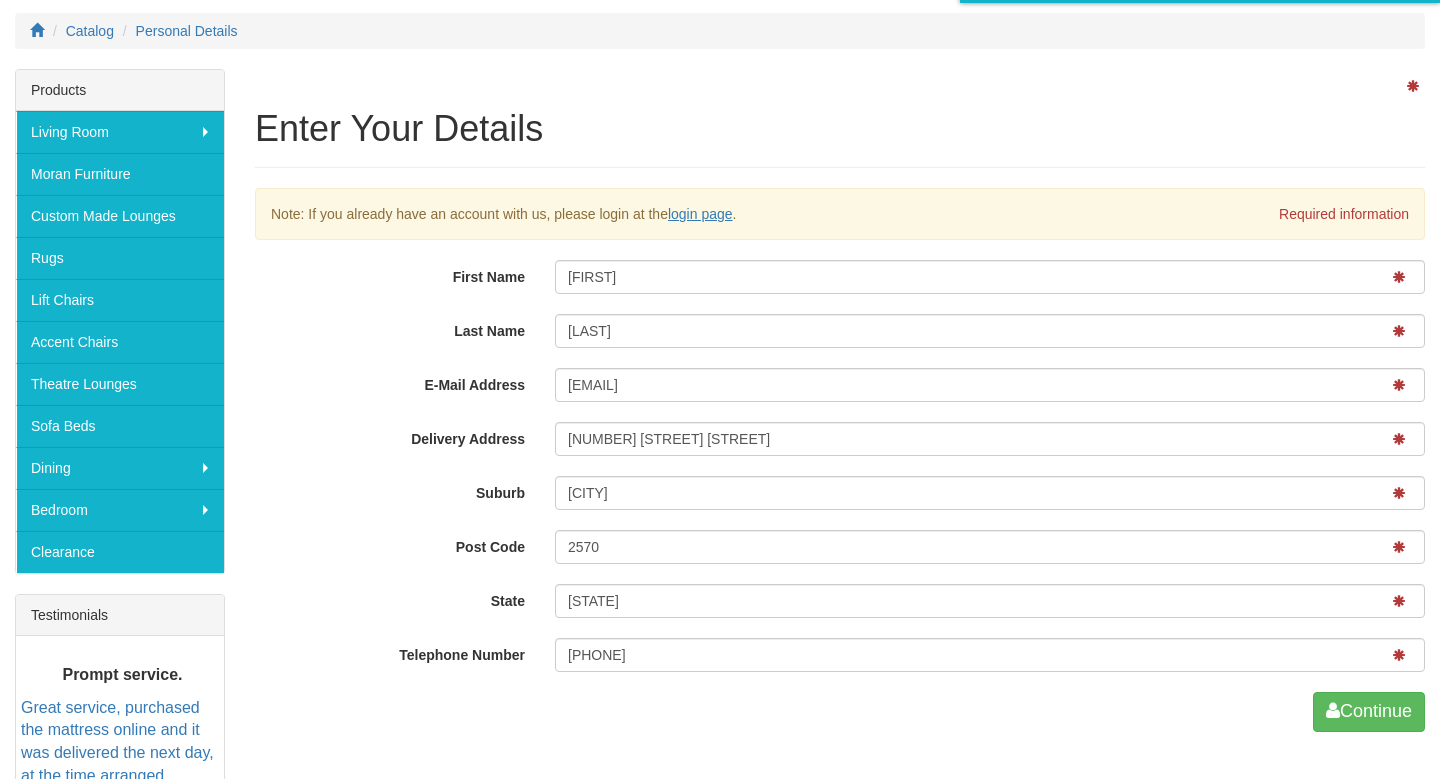 click on "Continue" at bounding box center [840, 712] 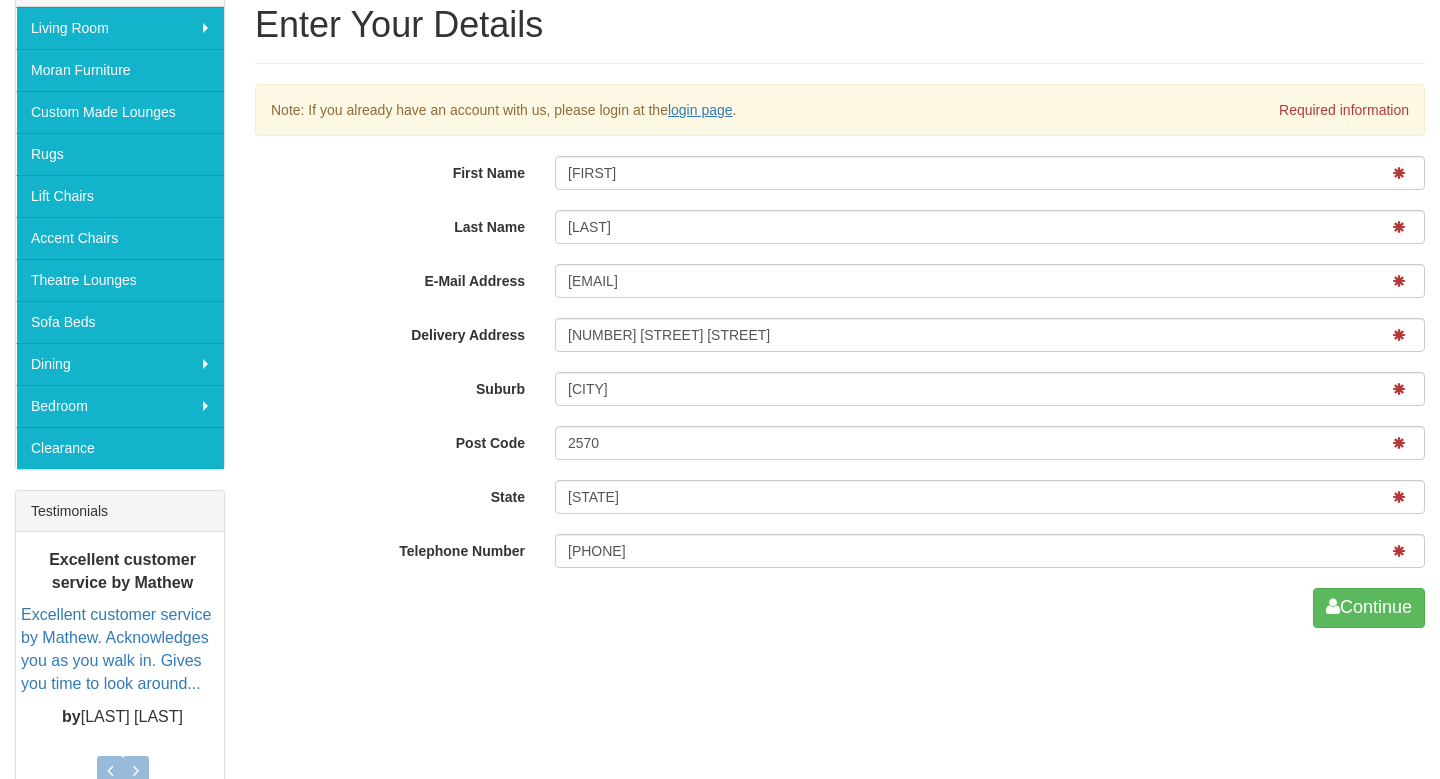 scroll, scrollTop: 362, scrollLeft: 0, axis: vertical 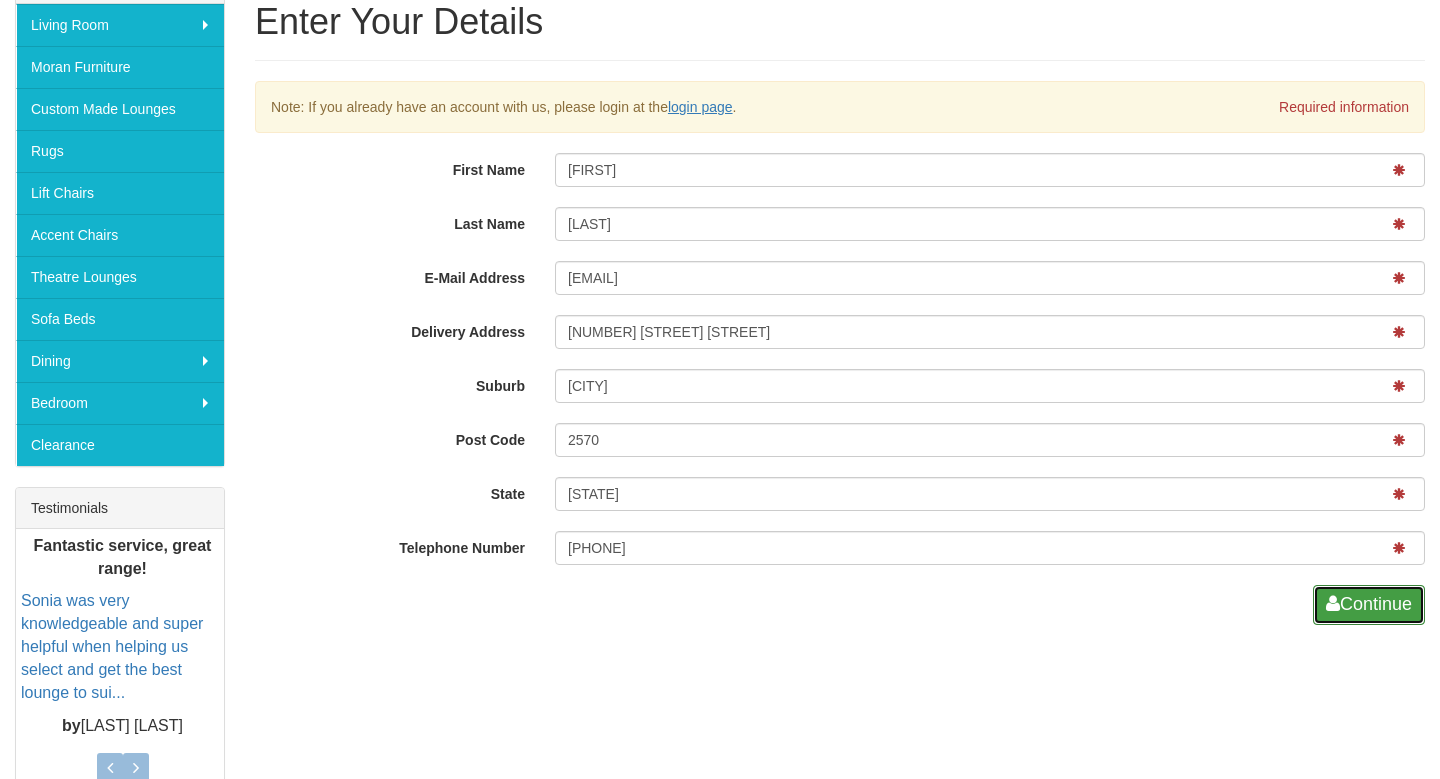 click on "Continue" at bounding box center (1369, 605) 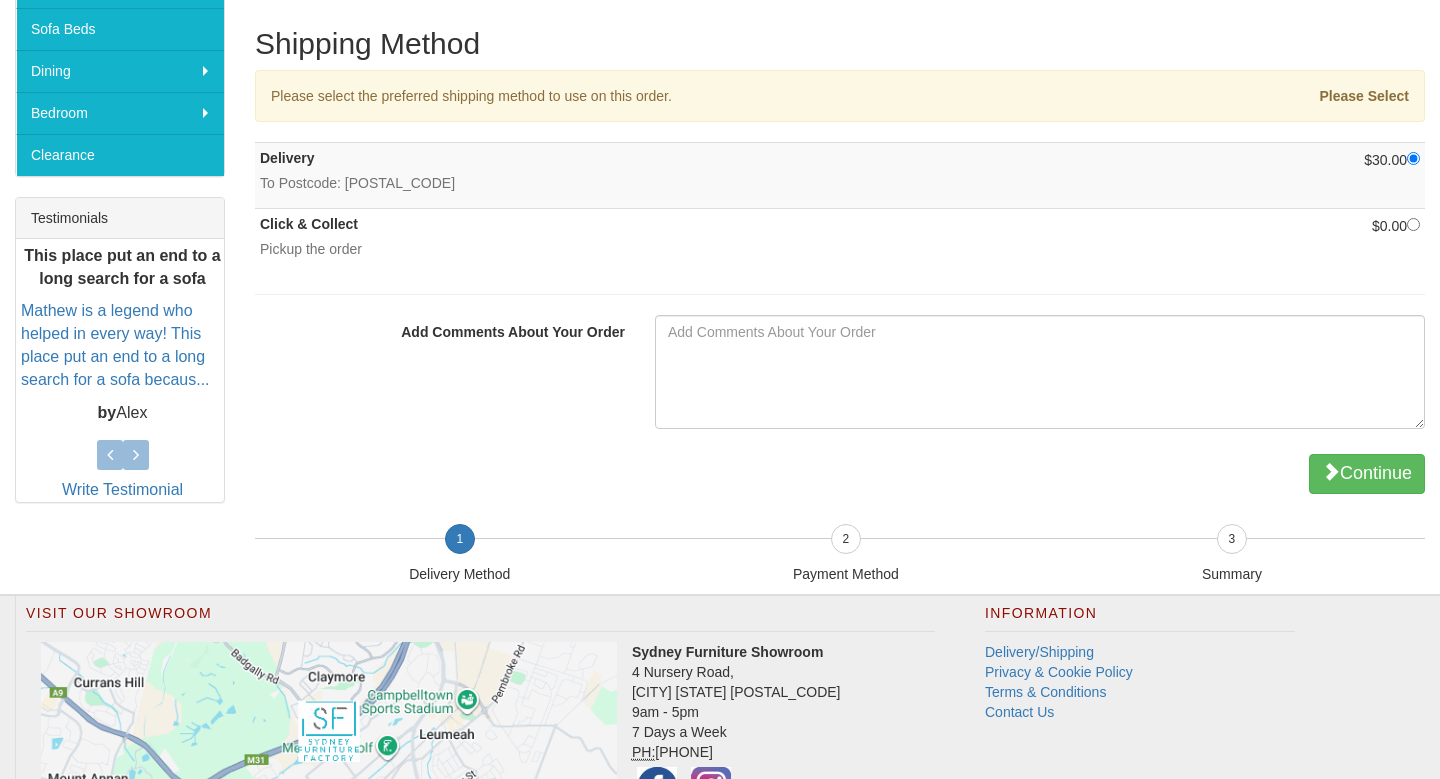 scroll, scrollTop: 650, scrollLeft: 0, axis: vertical 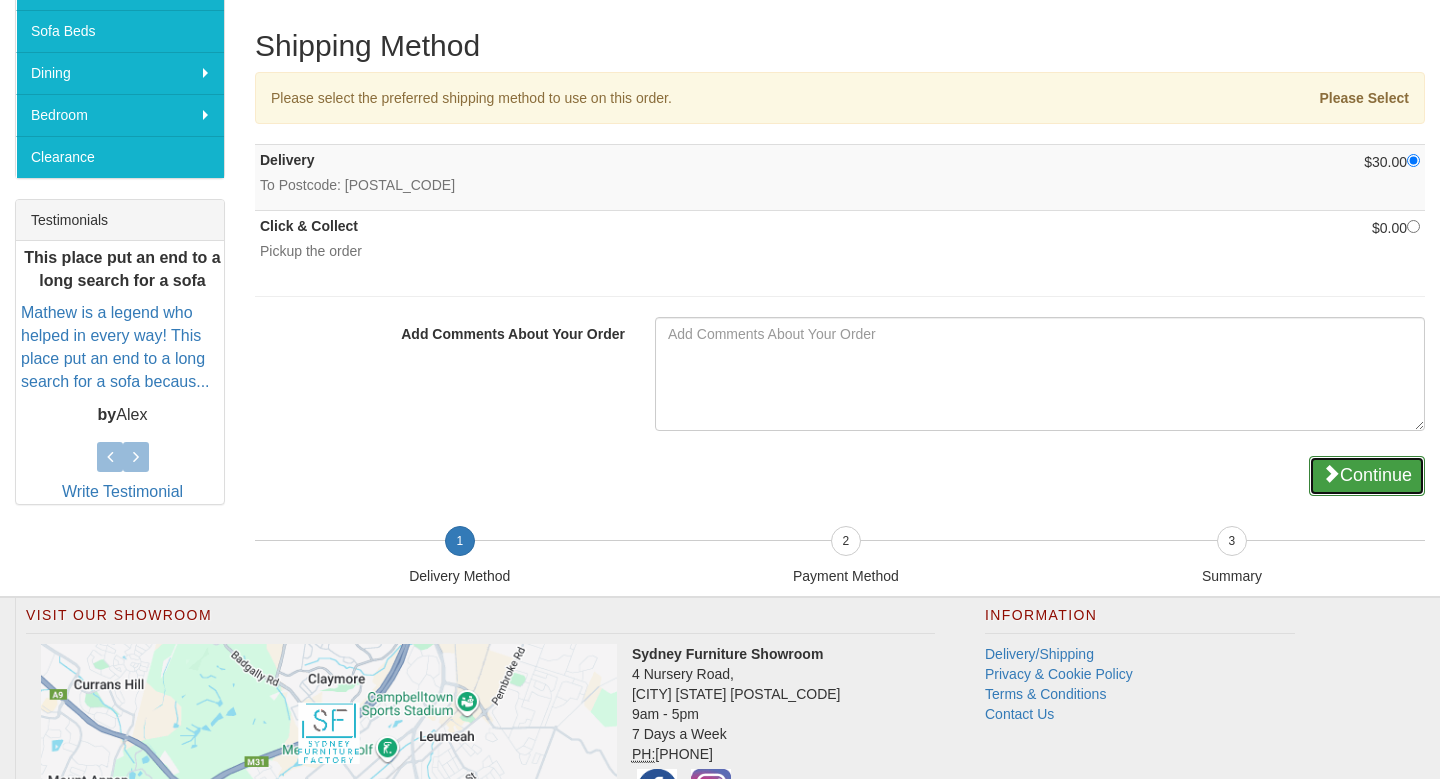 click on "Continue" at bounding box center [1367, 476] 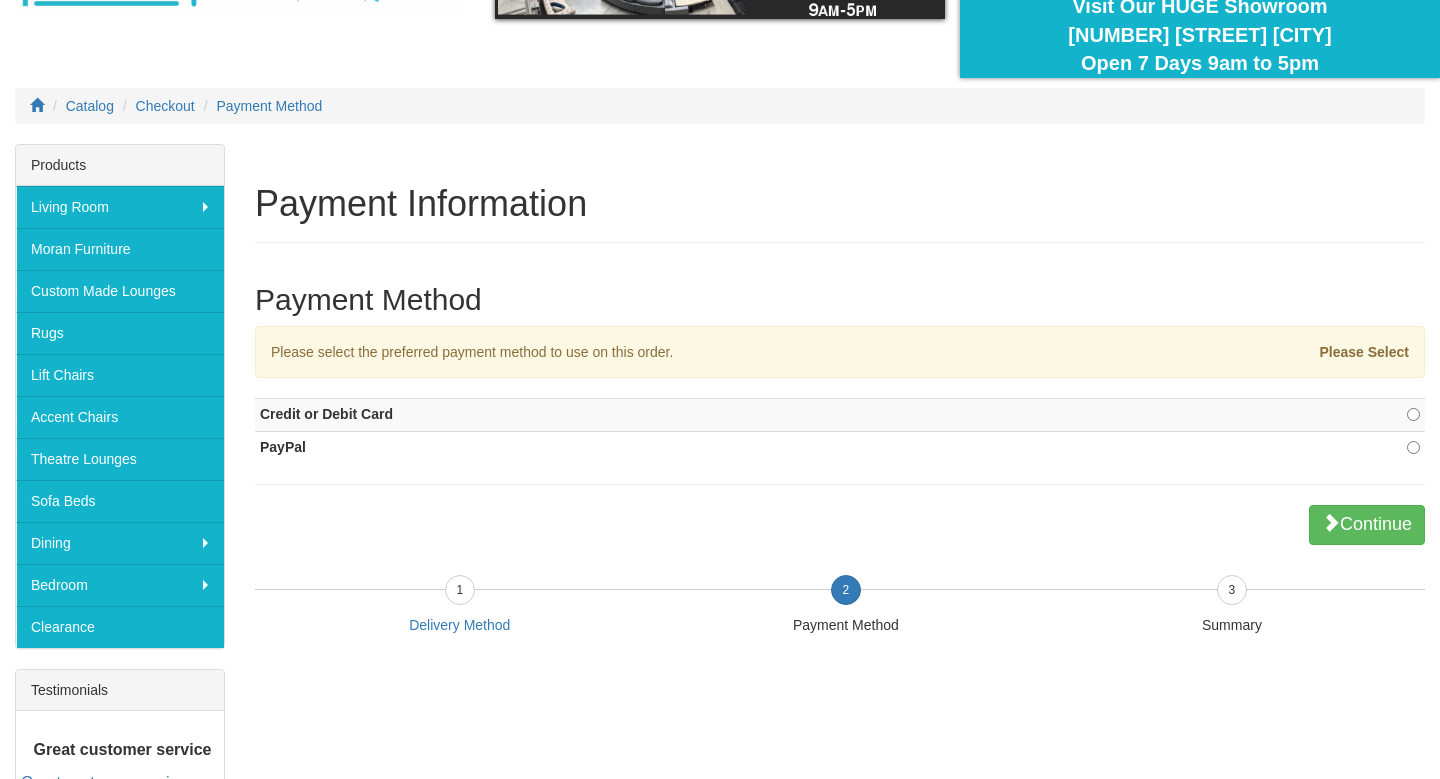 scroll, scrollTop: 179, scrollLeft: 0, axis: vertical 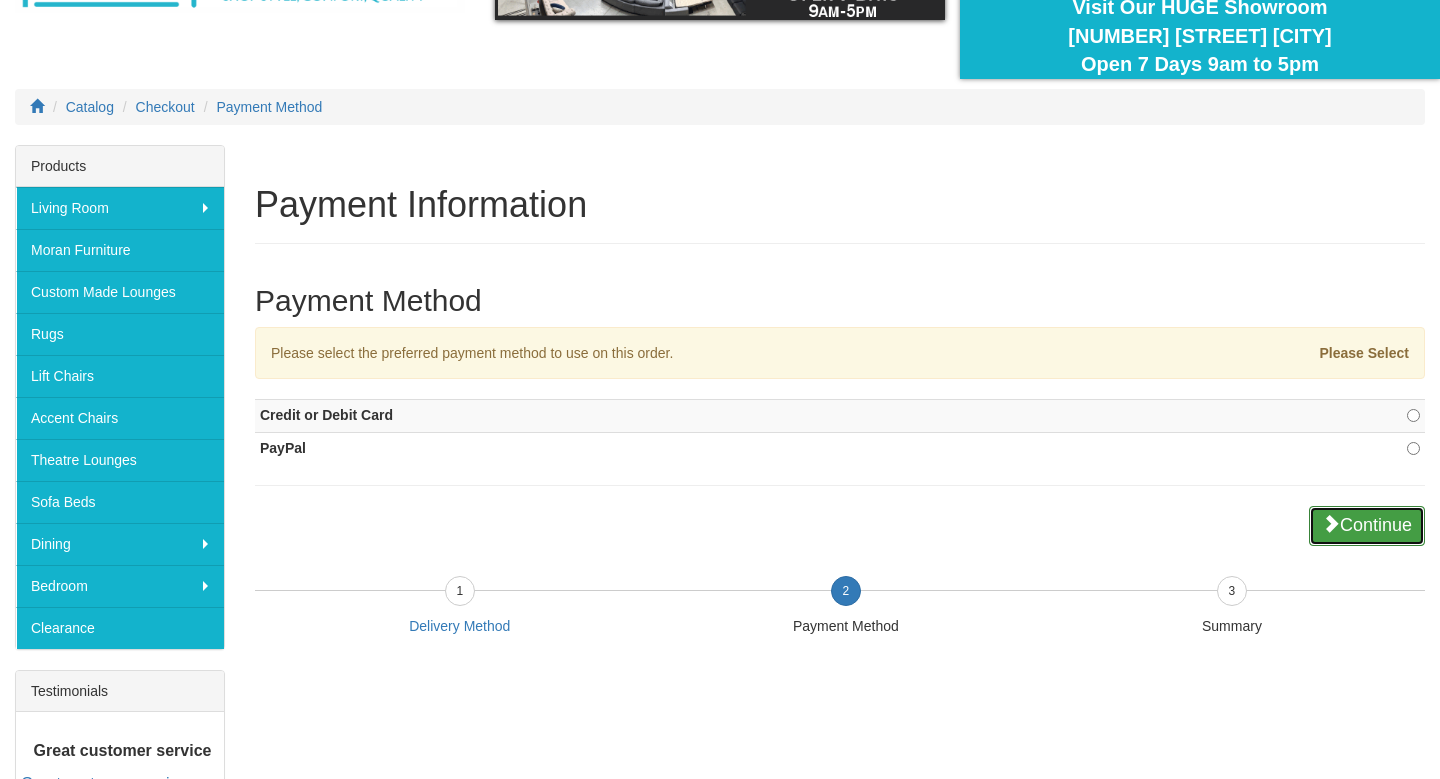 click on "Continue" at bounding box center [1367, 526] 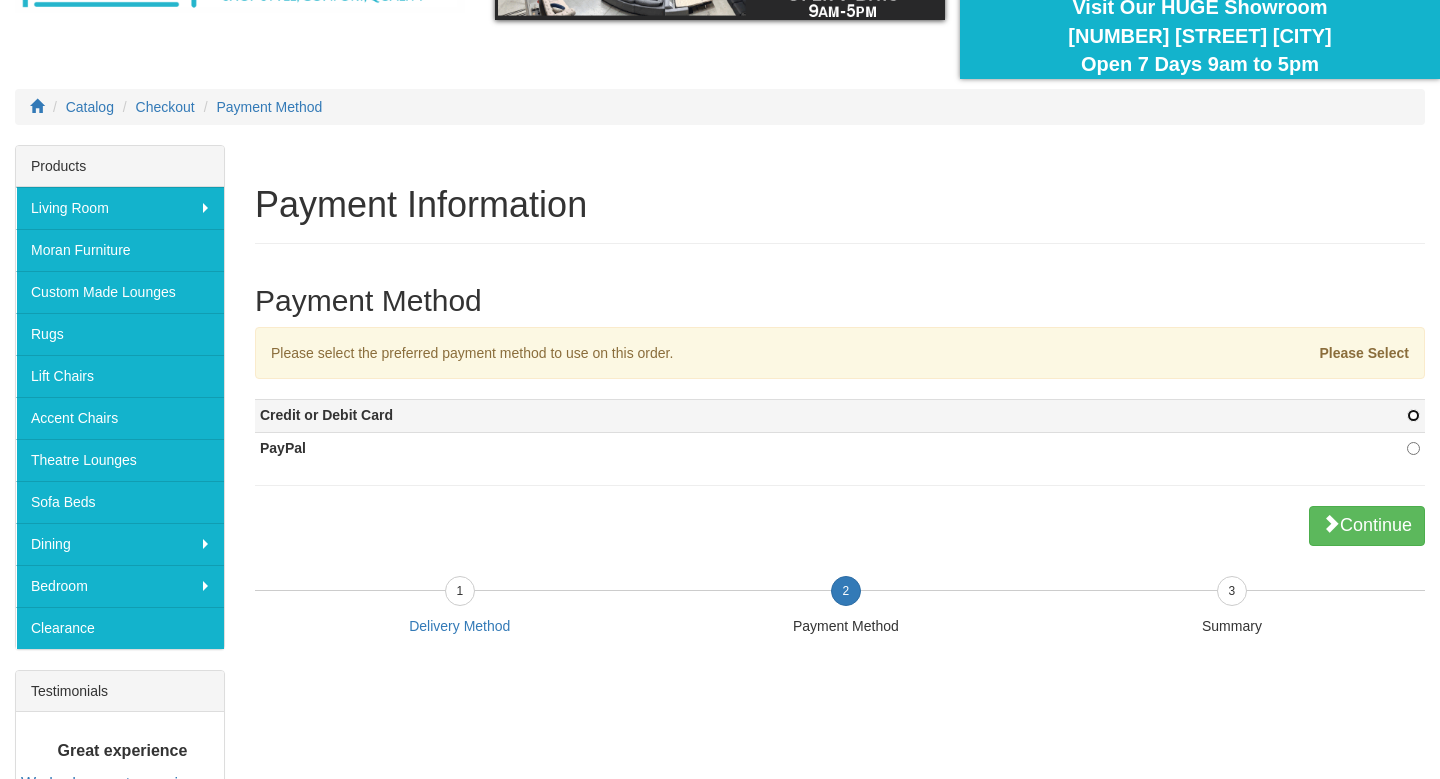 click at bounding box center (1413, 415) 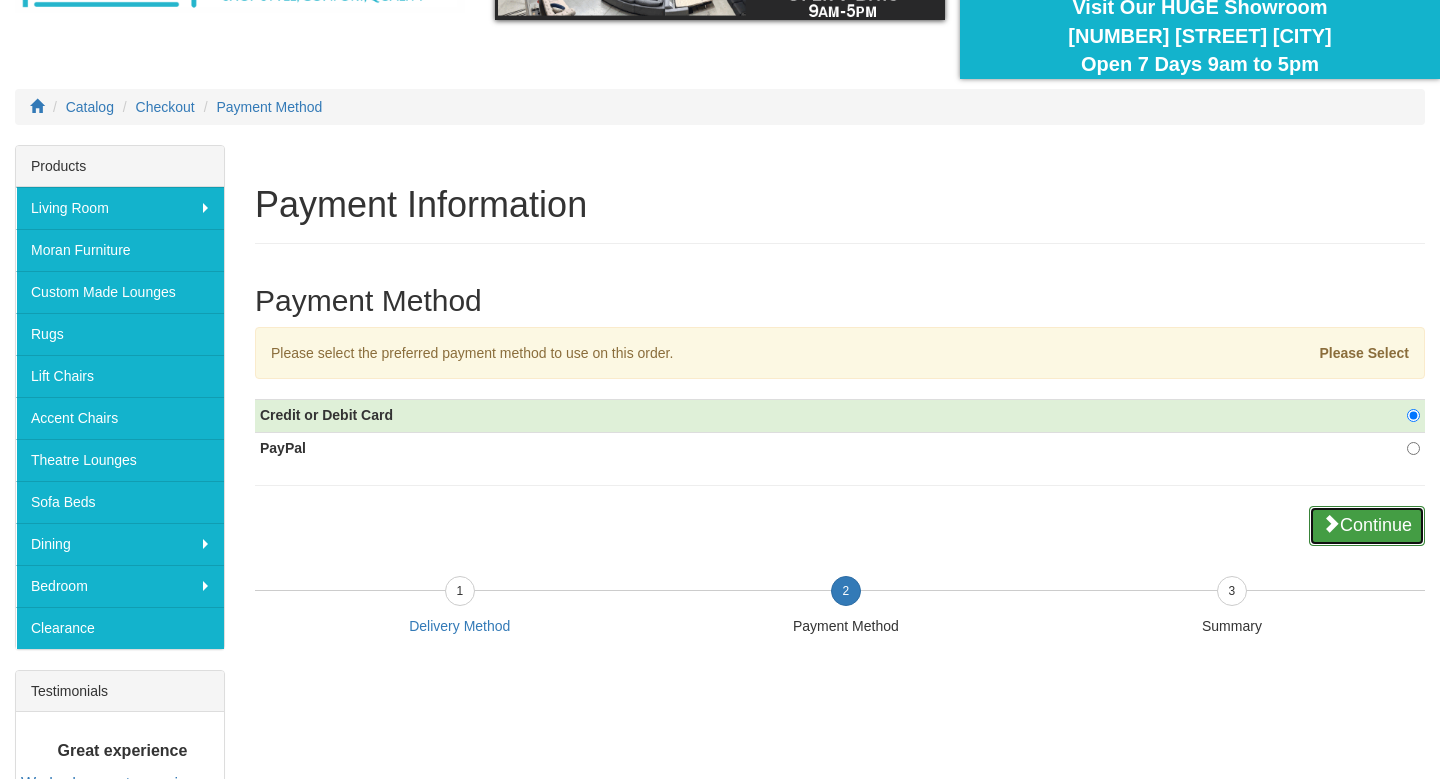 click on "Continue" at bounding box center [1367, 526] 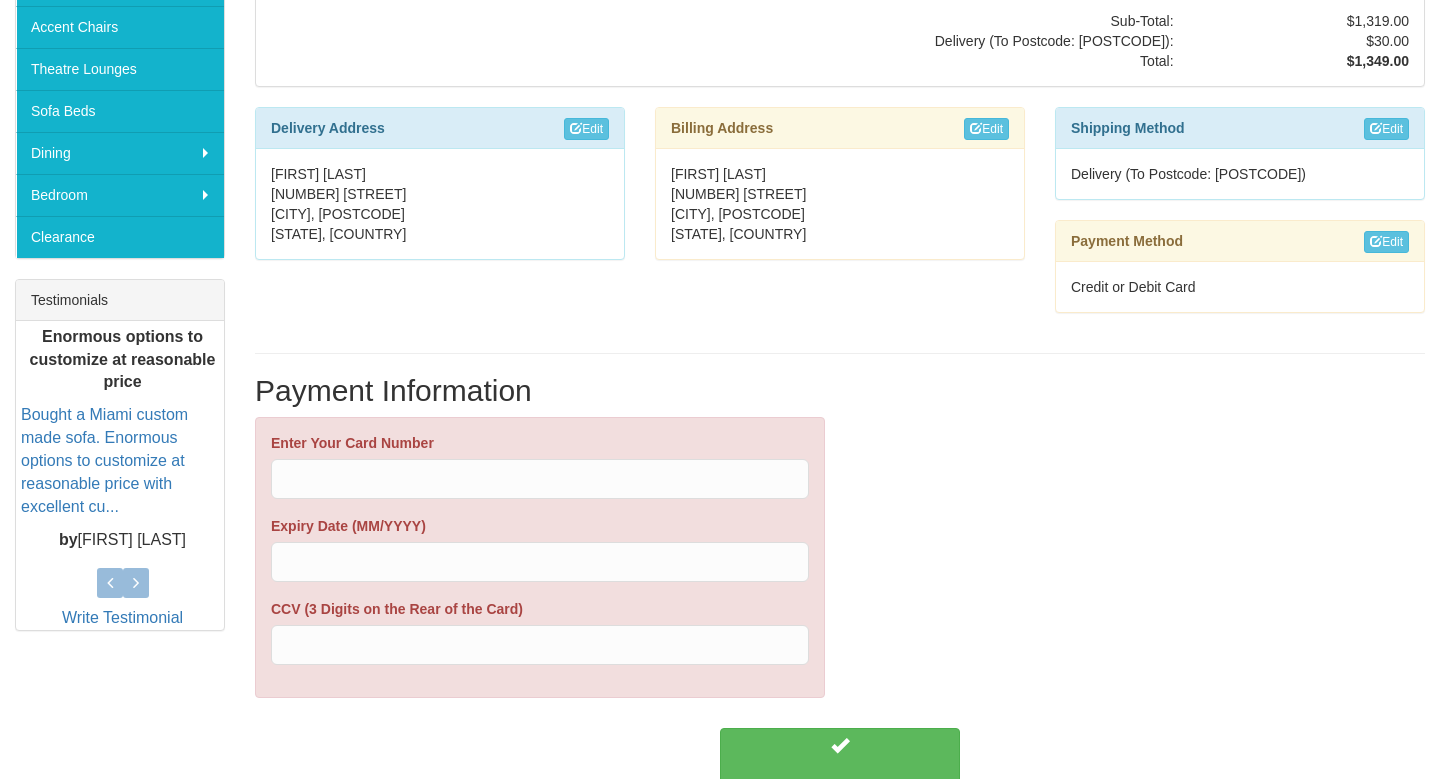 scroll, scrollTop: 468, scrollLeft: 0, axis: vertical 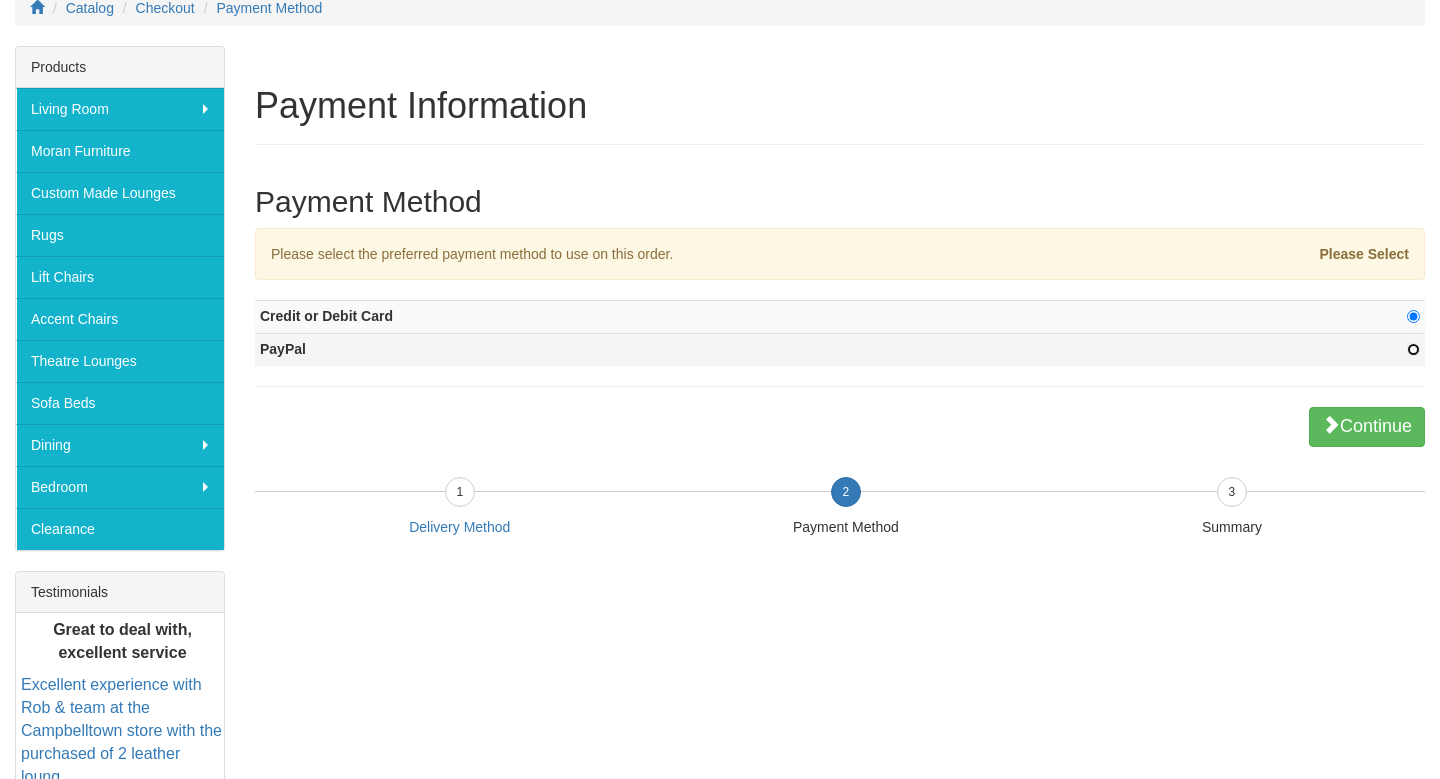 click at bounding box center [1413, 349] 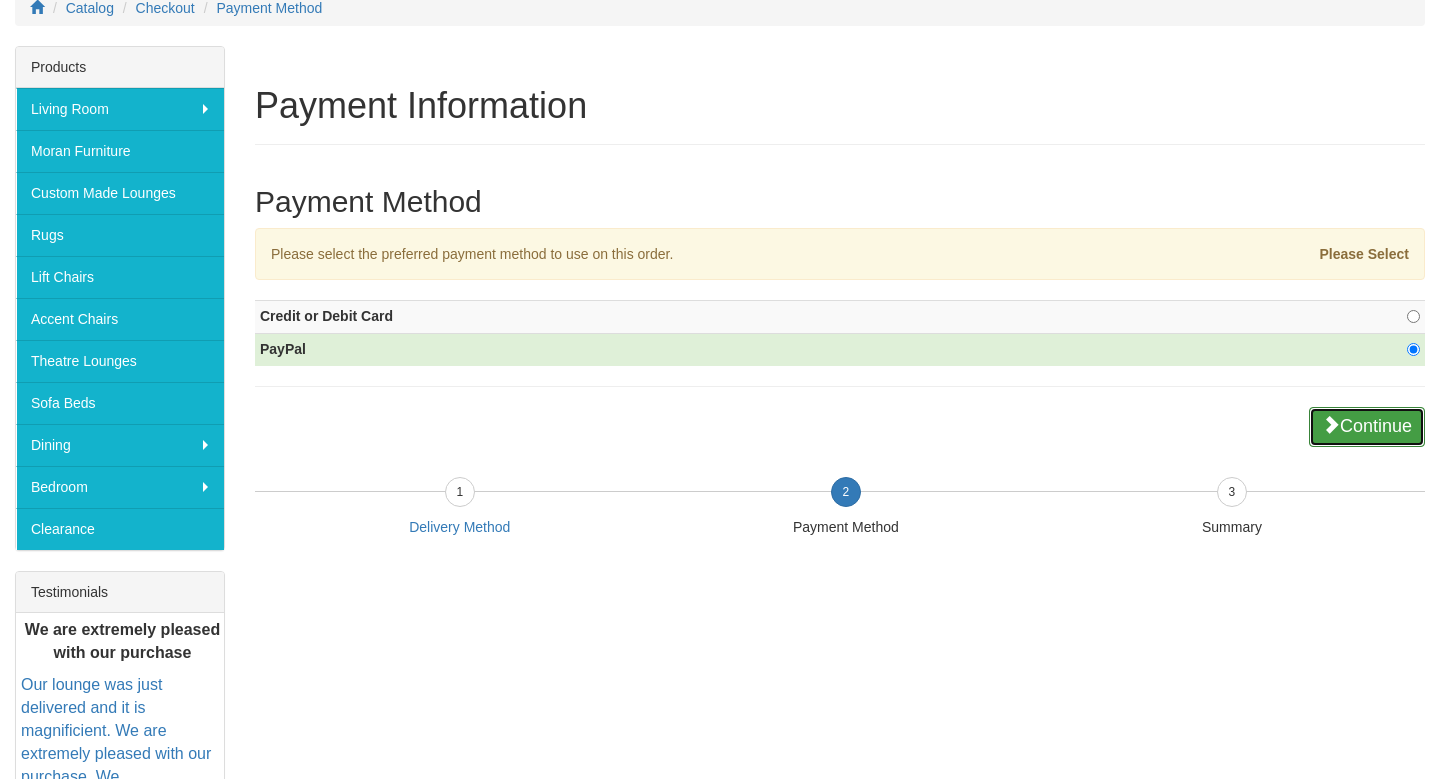 click on "Continue" at bounding box center [1367, 427] 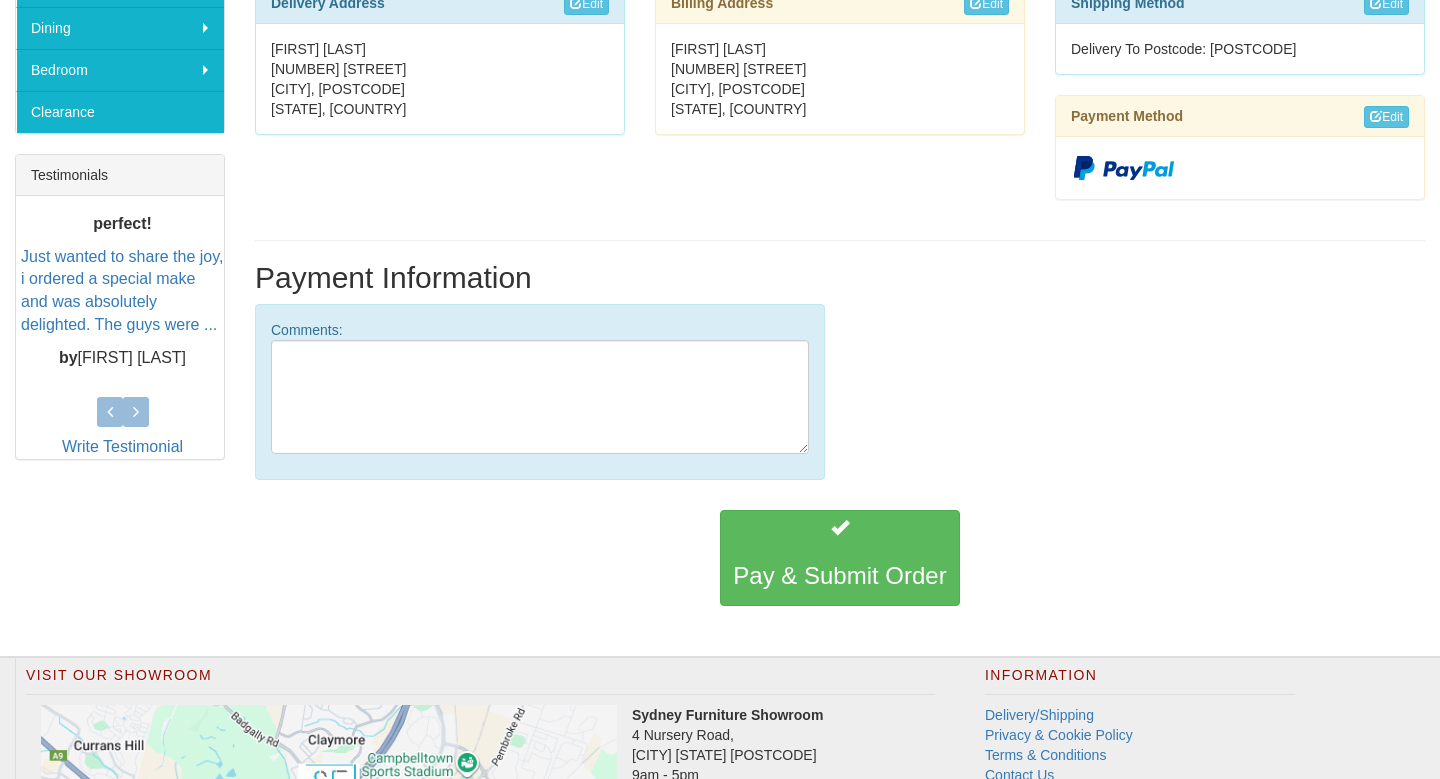 scroll, scrollTop: 700, scrollLeft: 0, axis: vertical 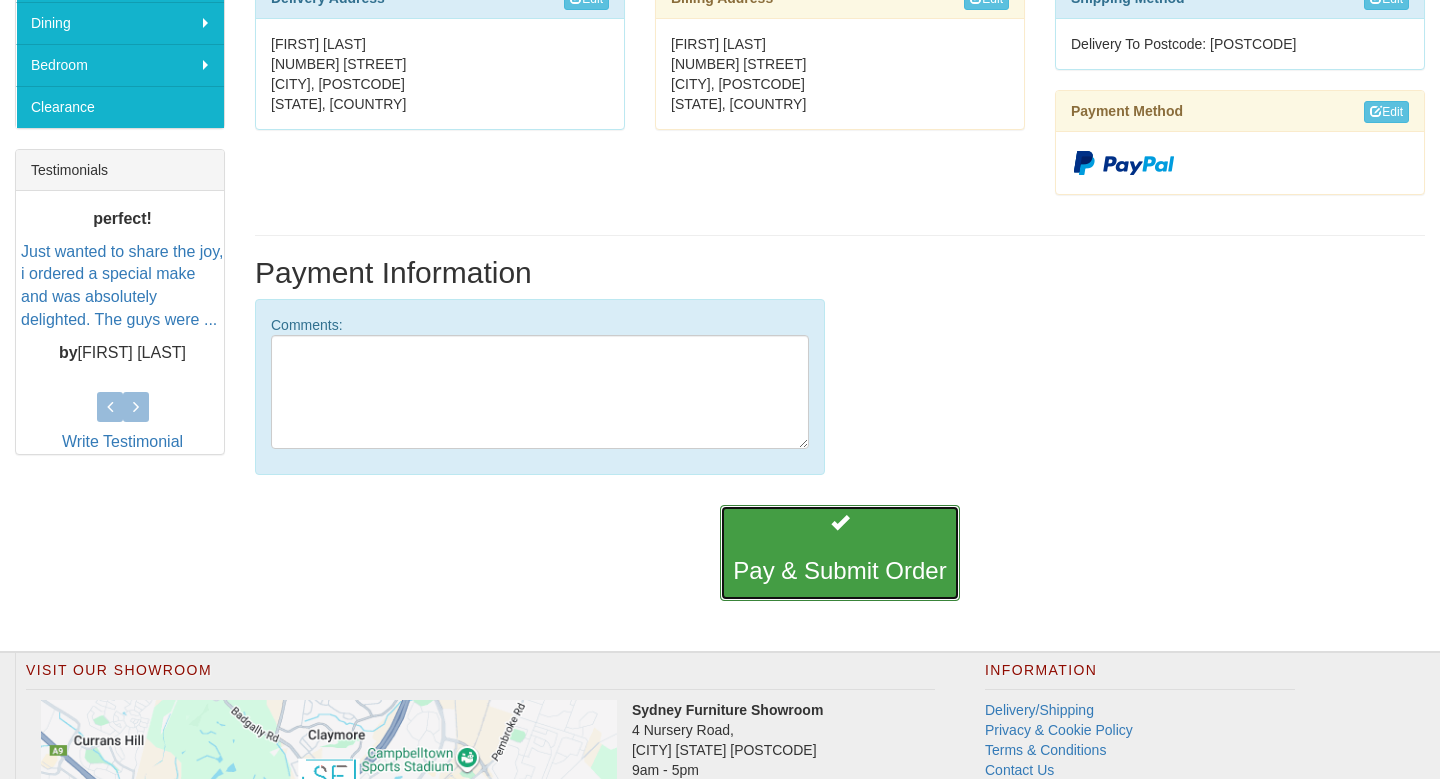 click on "Pay & Submit Order" at bounding box center [839, 571] 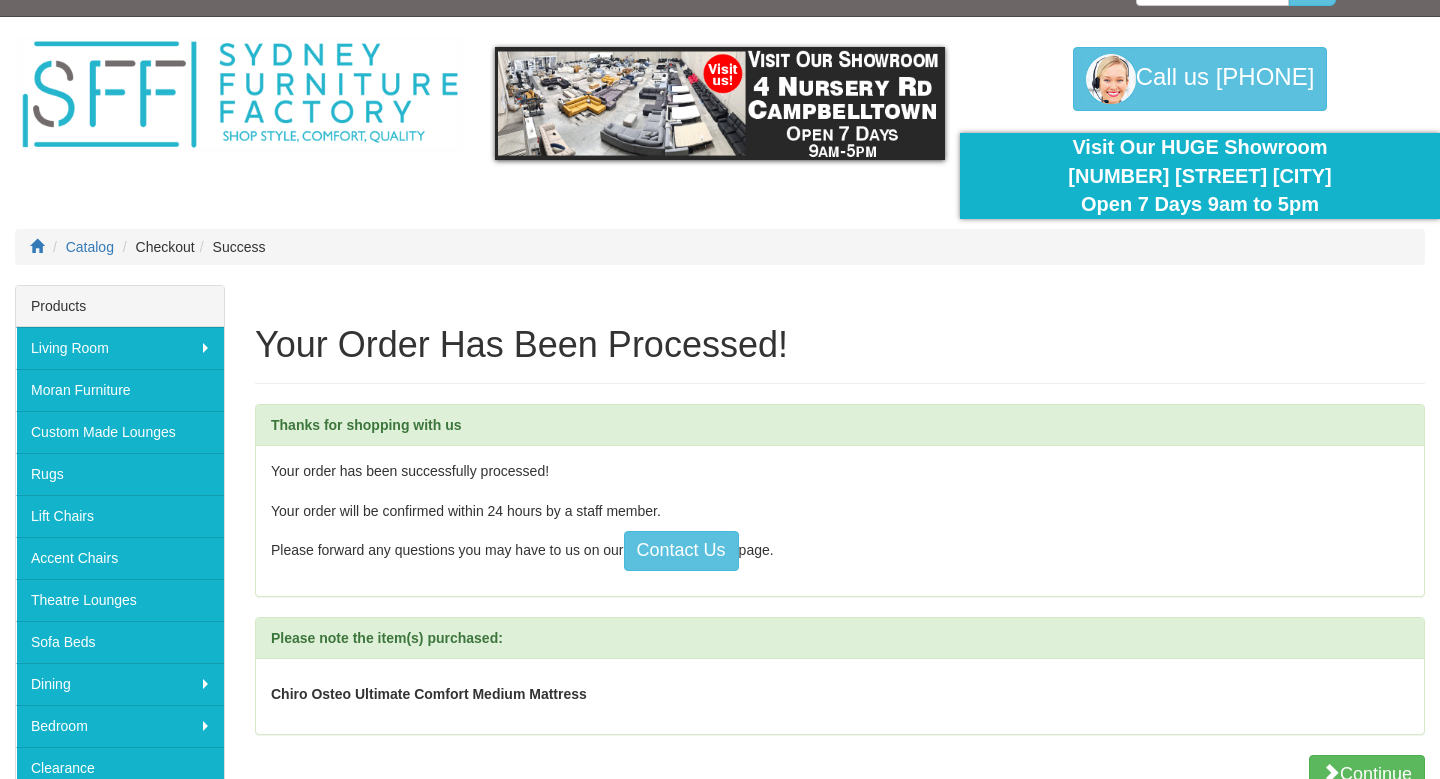 scroll, scrollTop: 49, scrollLeft: 0, axis: vertical 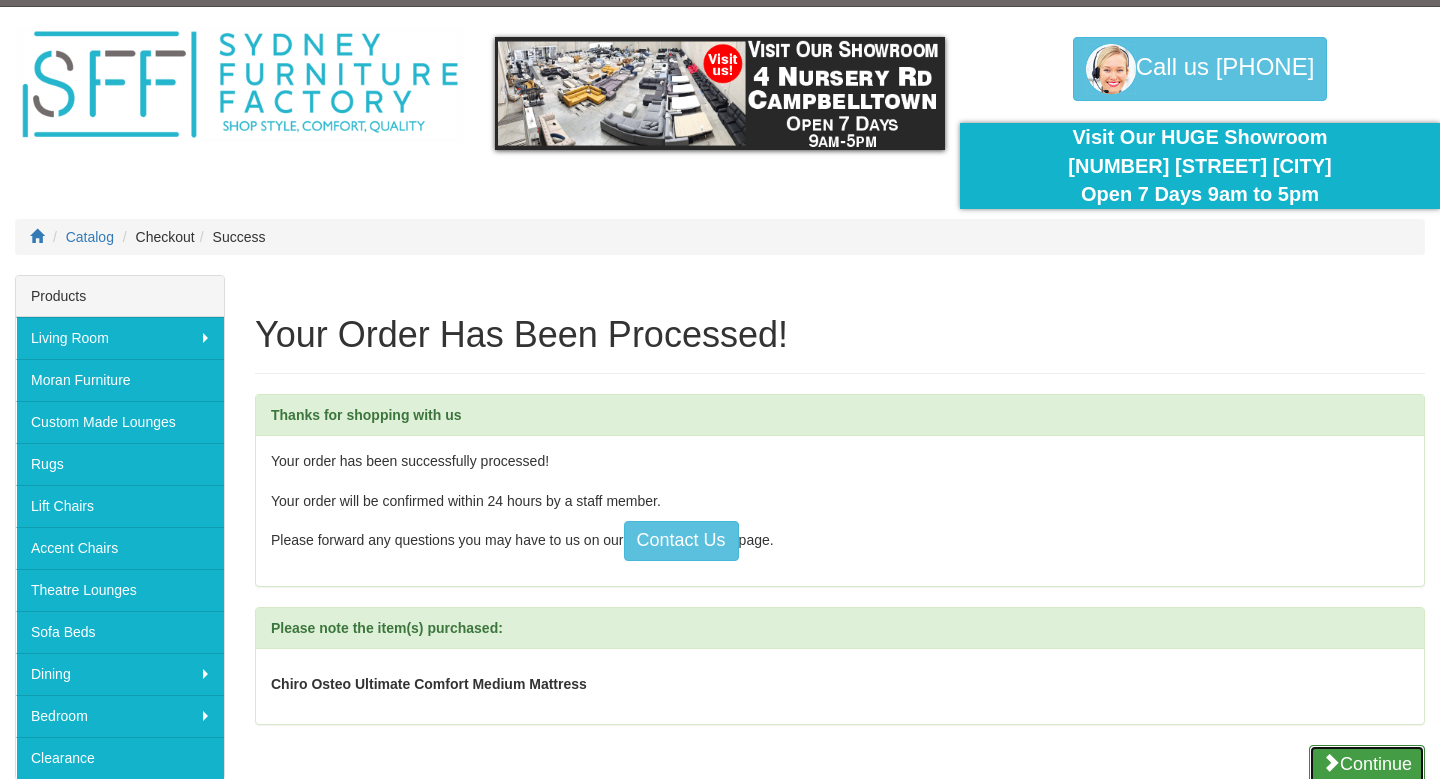 click on "Continue" at bounding box center (1367, 765) 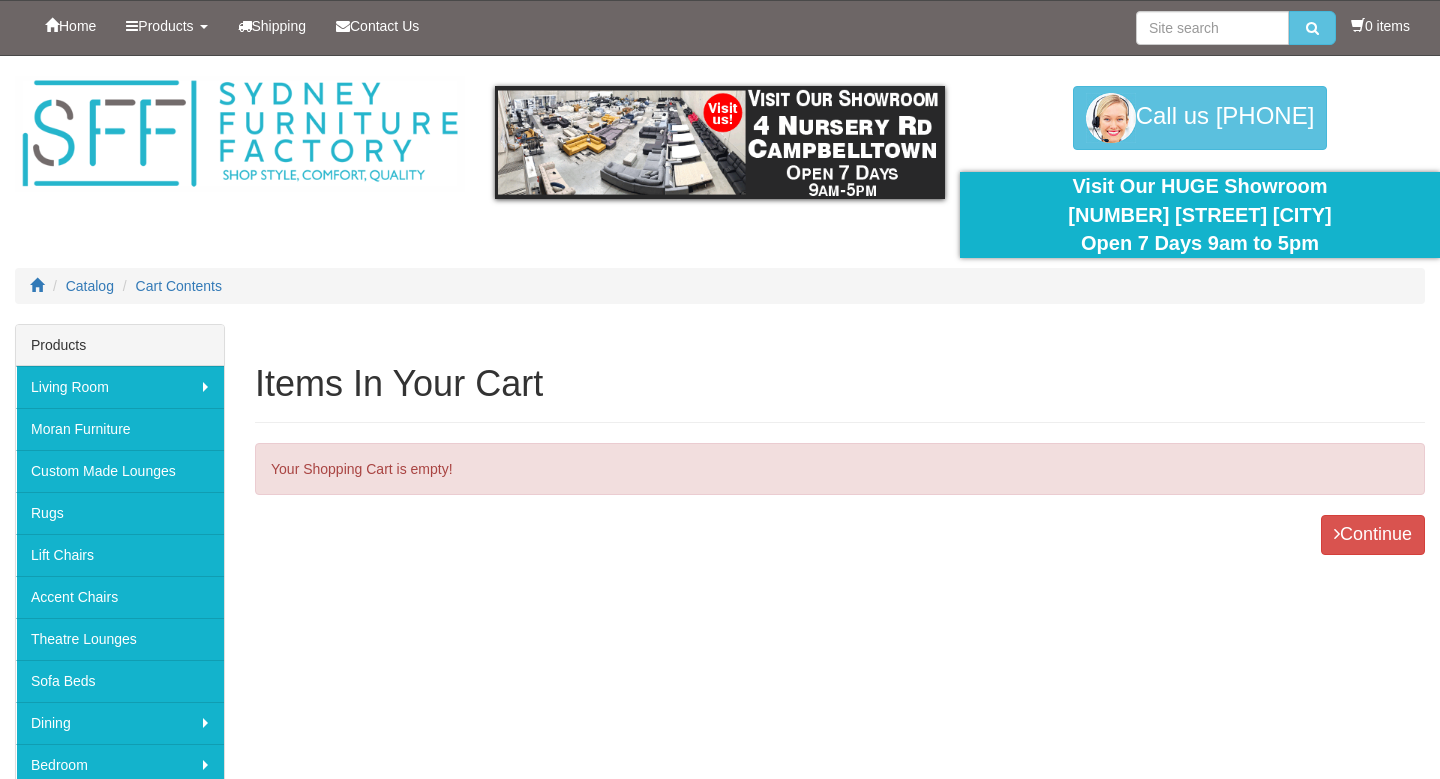 scroll, scrollTop: 0, scrollLeft: 0, axis: both 